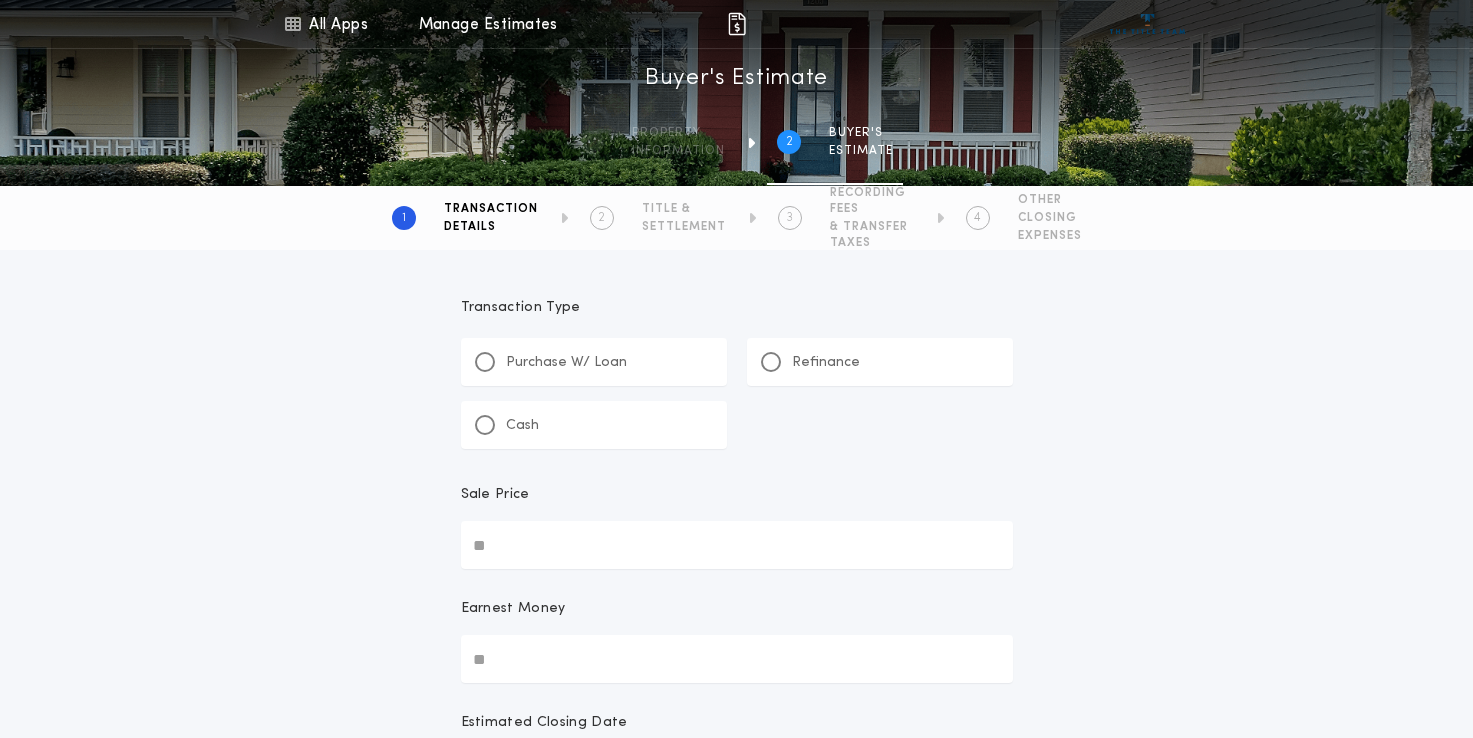 scroll, scrollTop: 617, scrollLeft: 0, axis: vertical 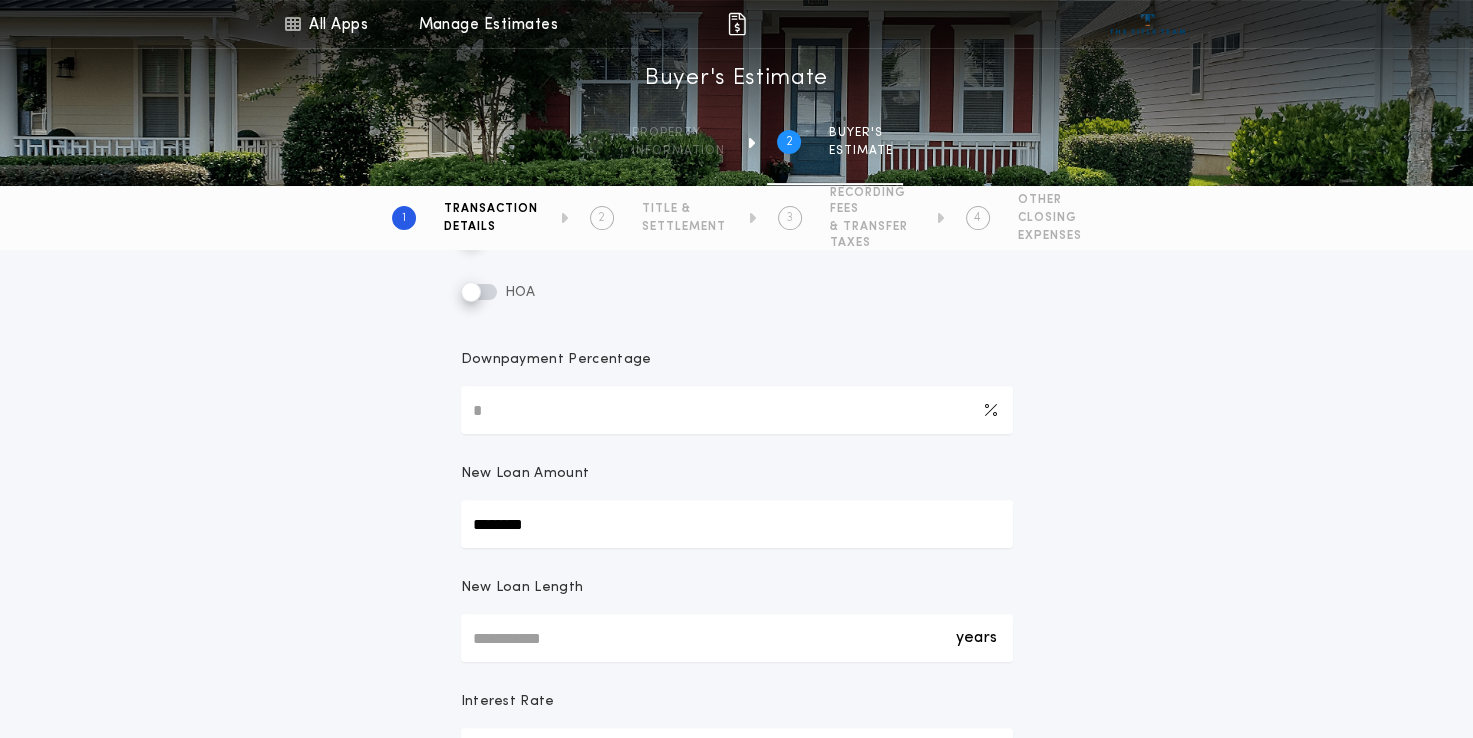 drag, startPoint x: 551, startPoint y: 529, endPoint x: 387, endPoint y: 521, distance: 164.195 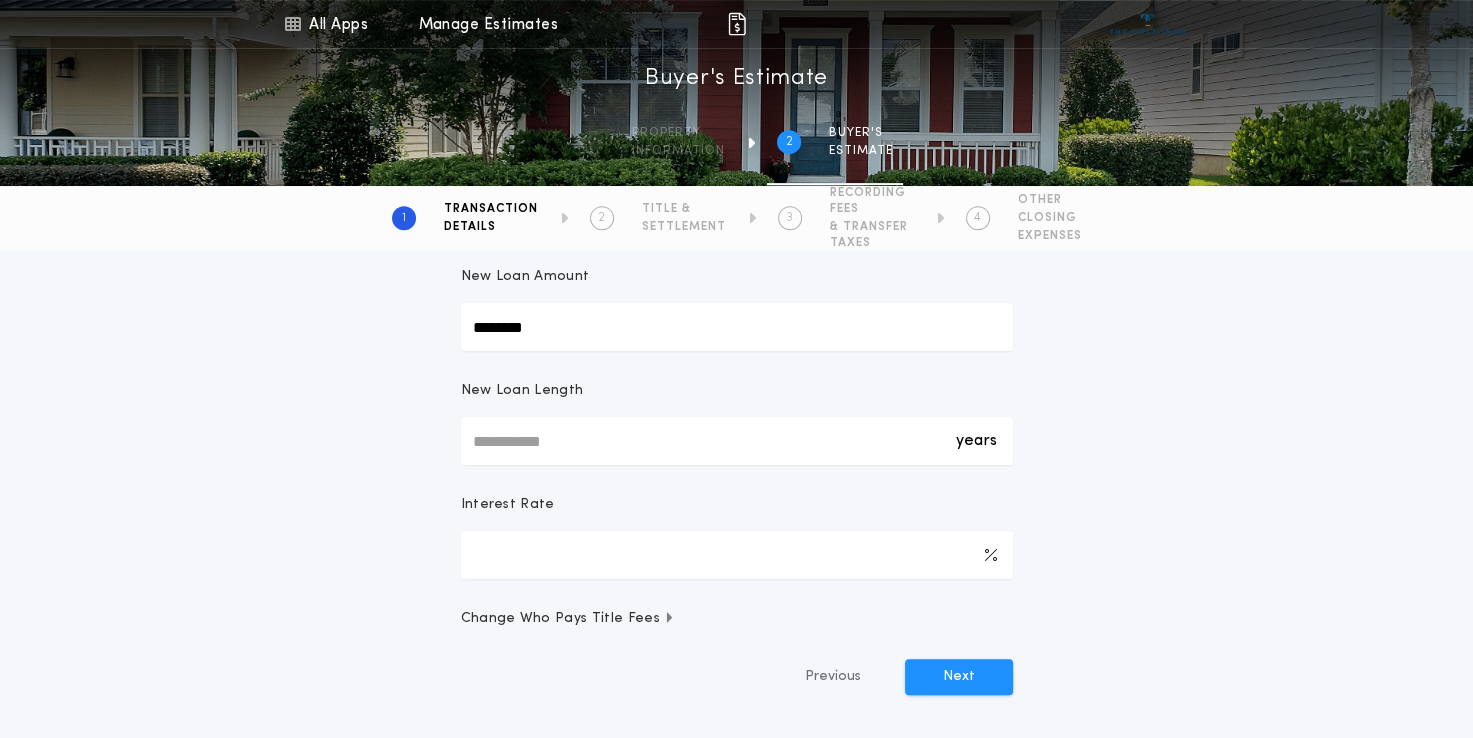 scroll, scrollTop: 817, scrollLeft: 0, axis: vertical 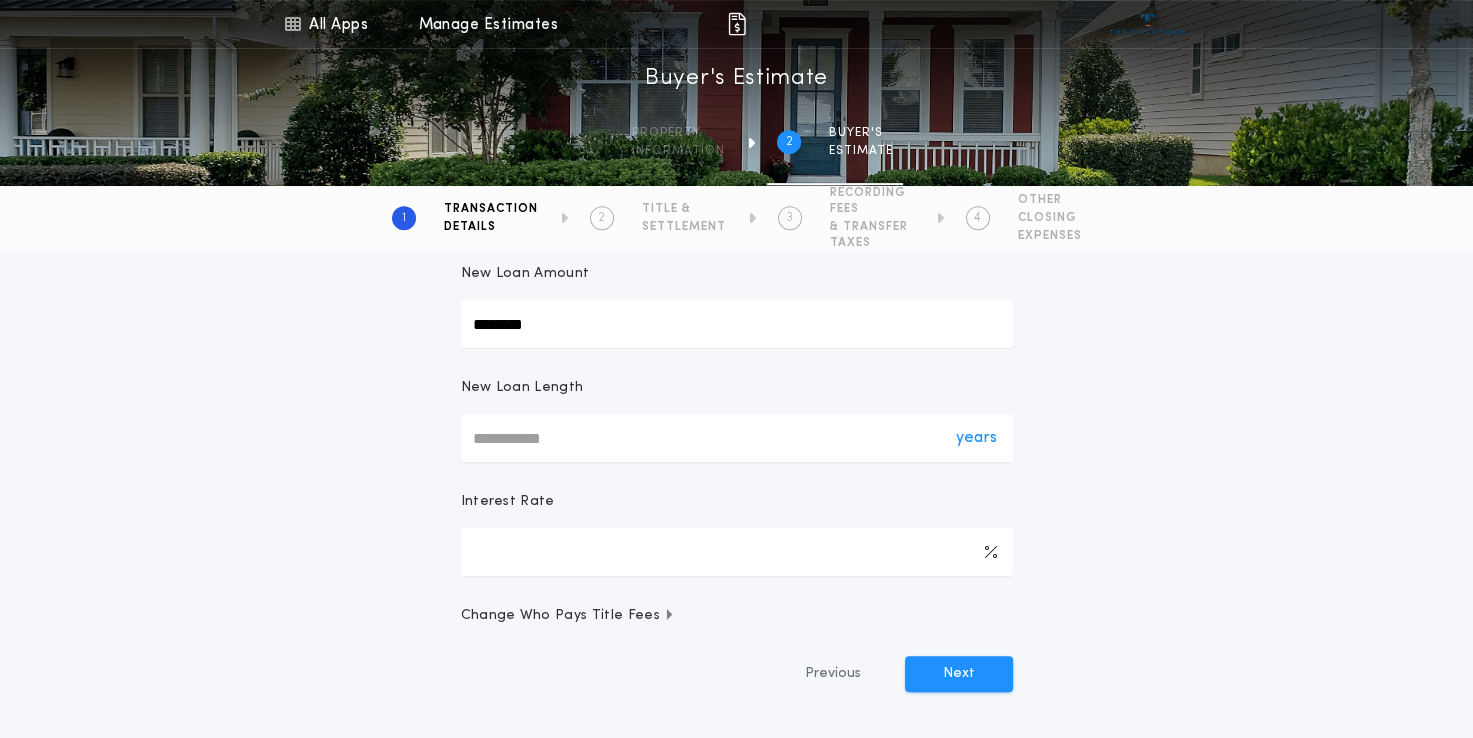 click on "years" at bounding box center [737, 438] 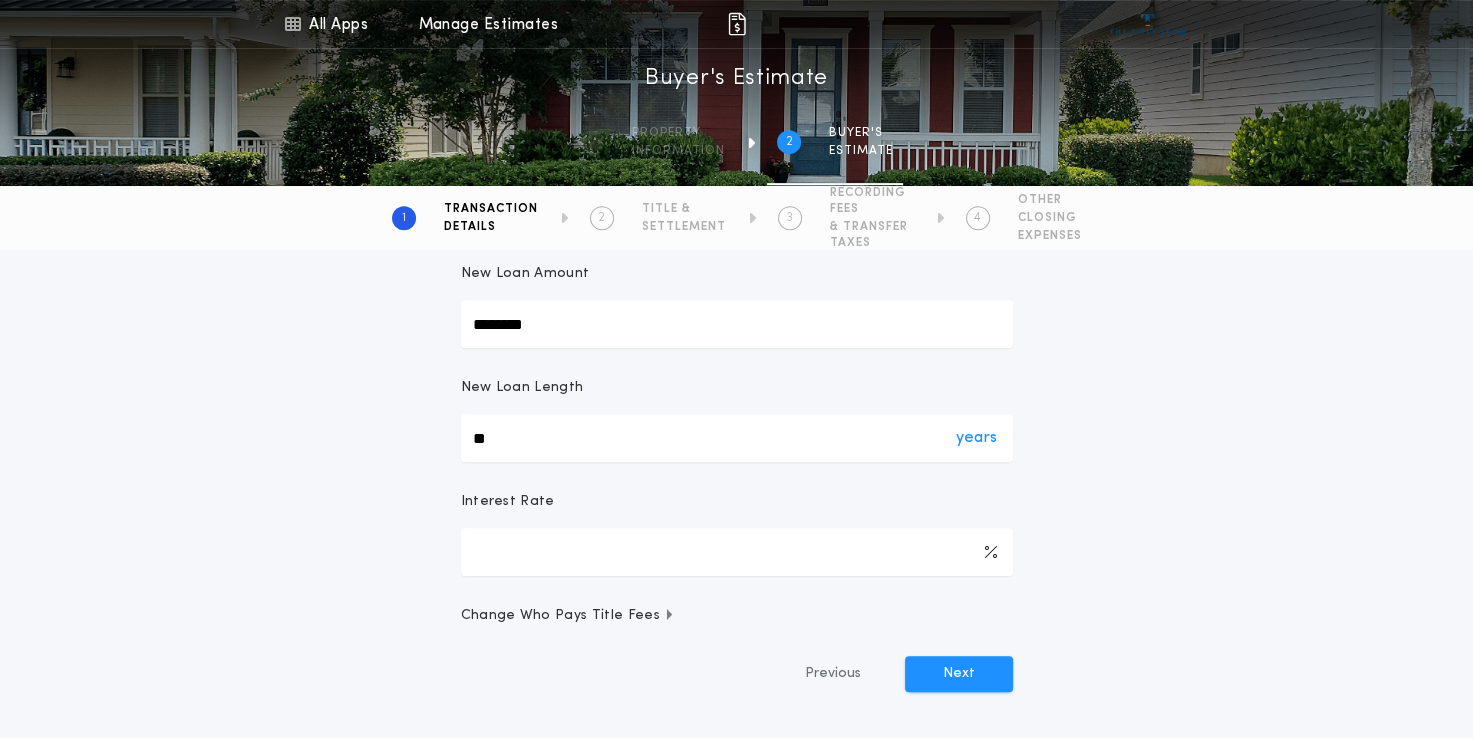 type on "*" 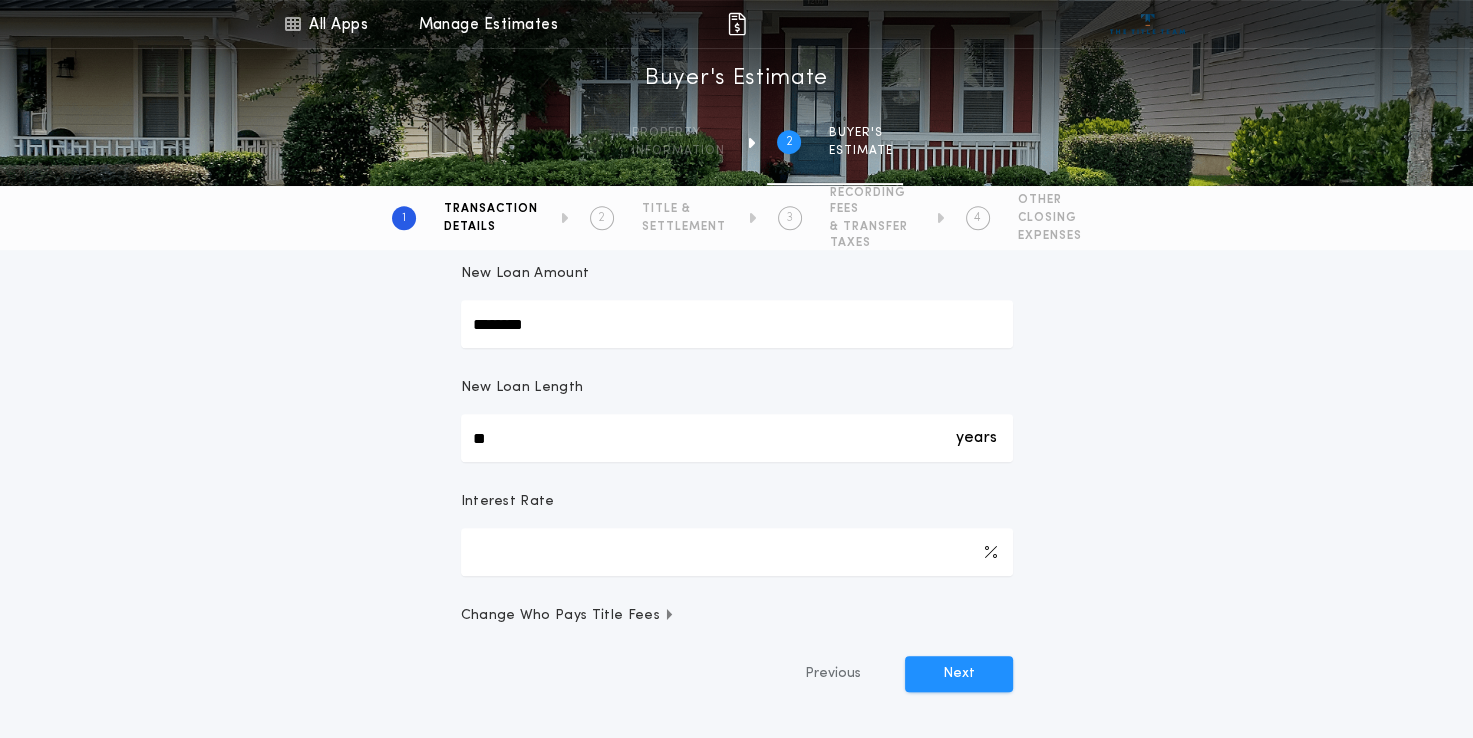 click on "**********" at bounding box center (736, 90) 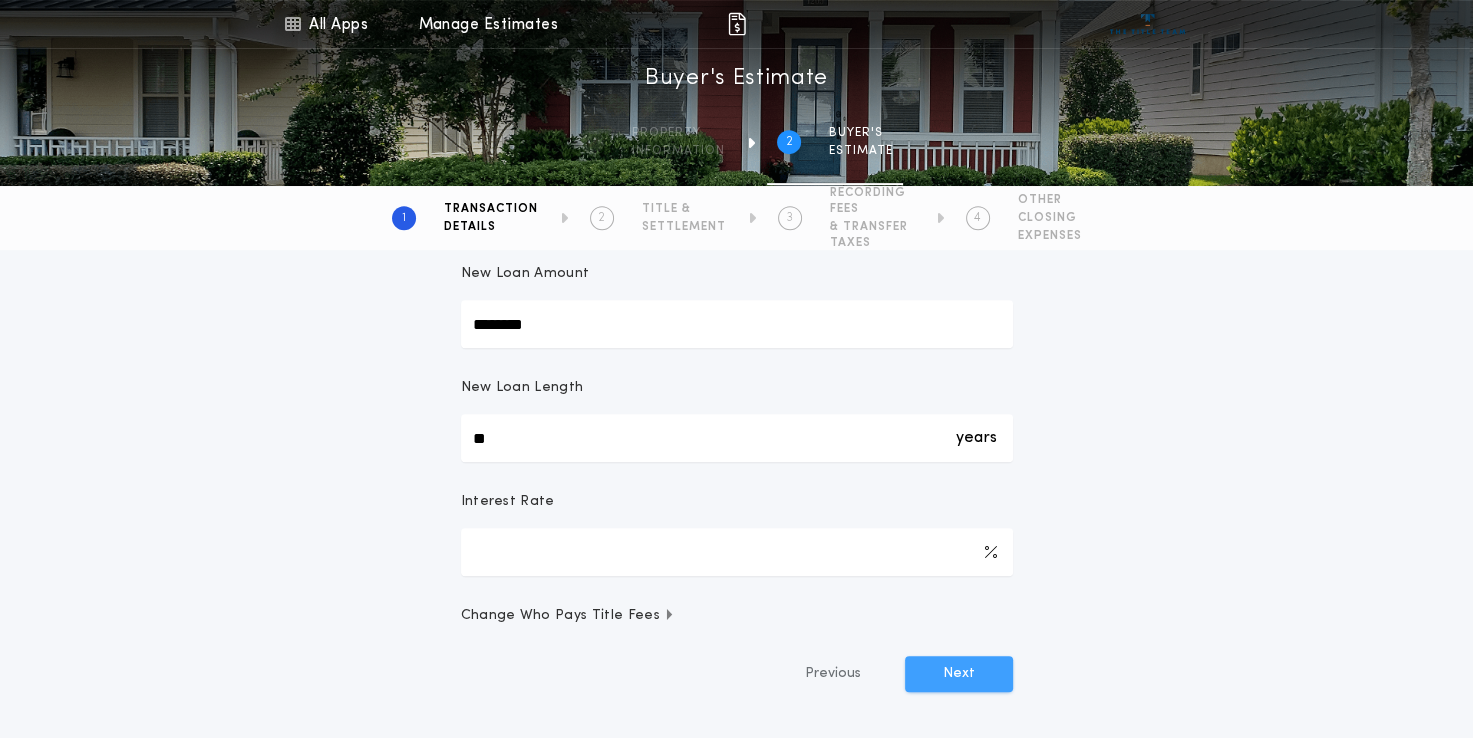 click on "Next" at bounding box center [959, 674] 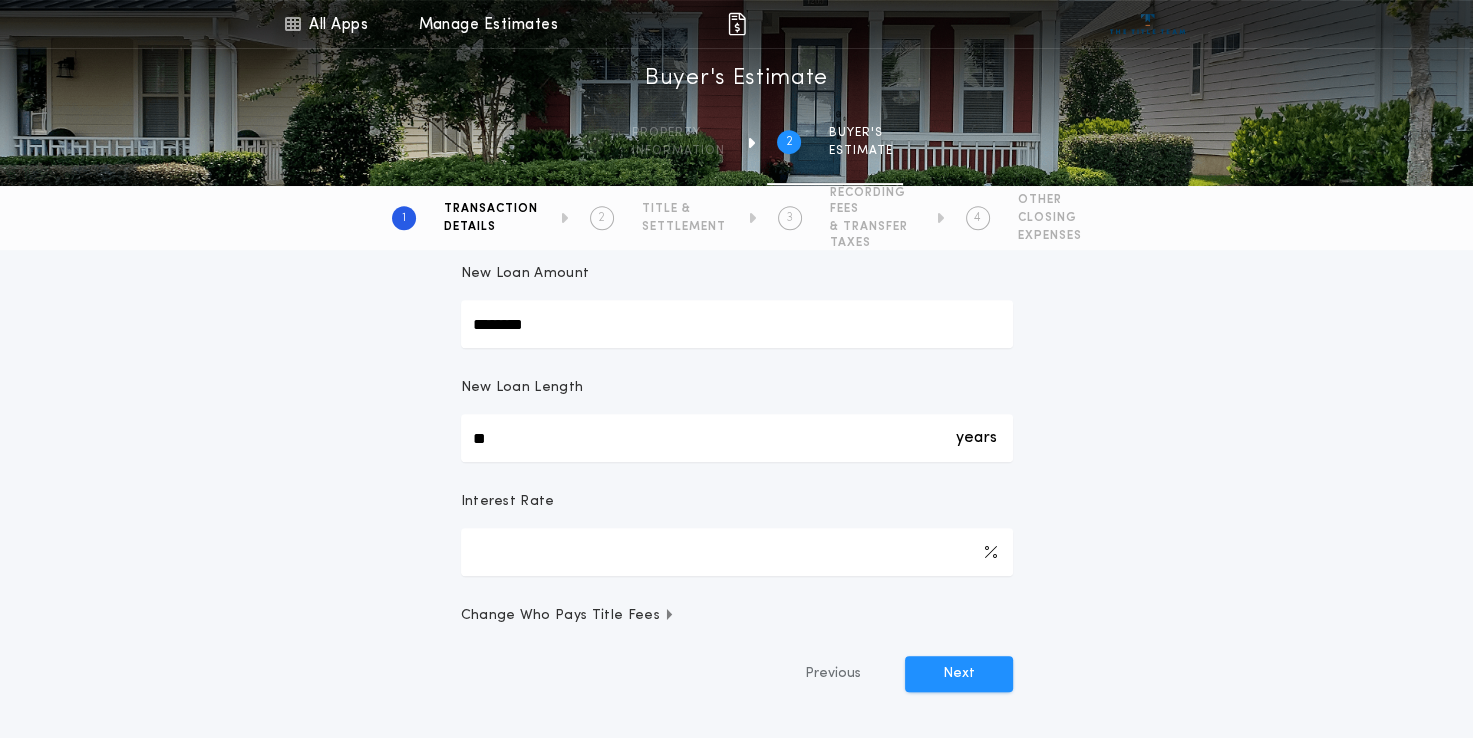 scroll, scrollTop: 845, scrollLeft: 0, axis: vertical 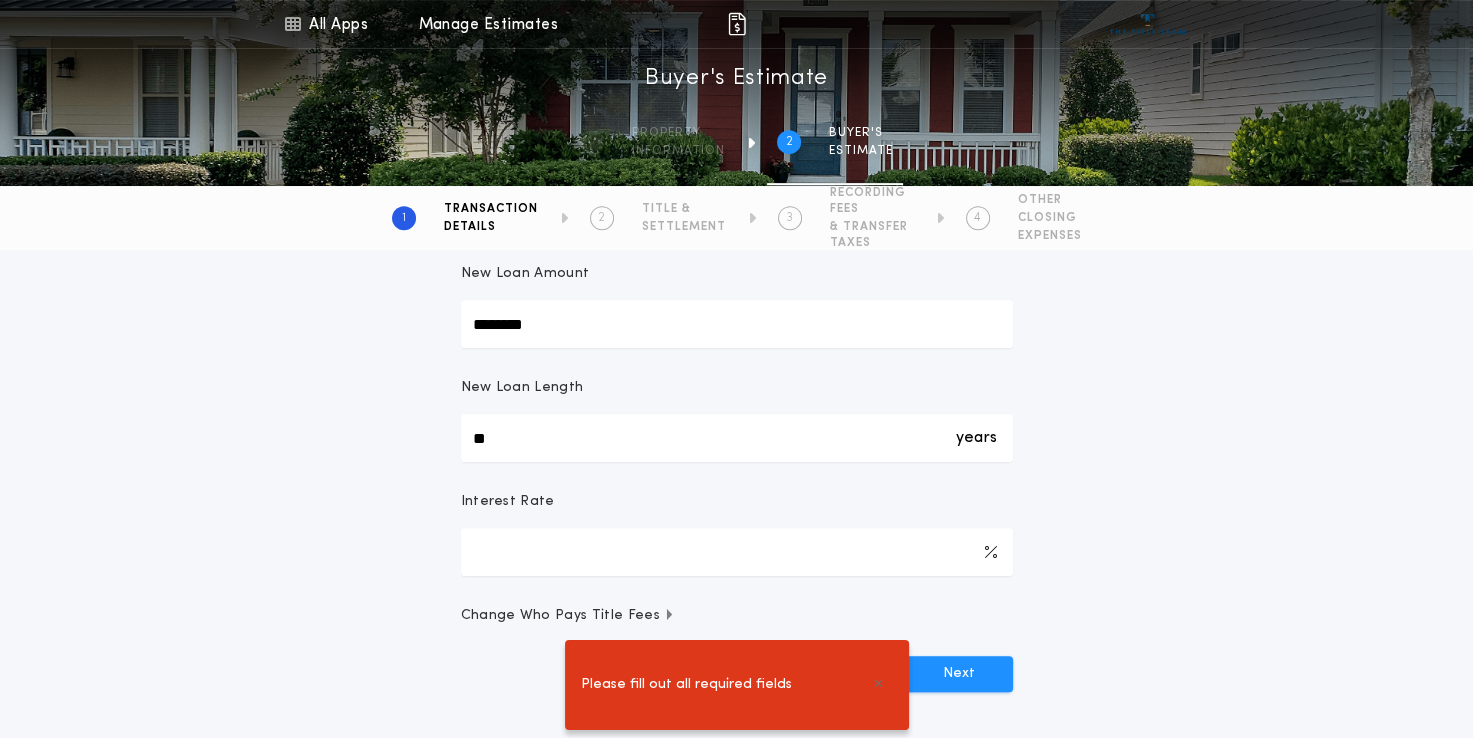 click on "Please fill out all required fields" at bounding box center [736, 685] 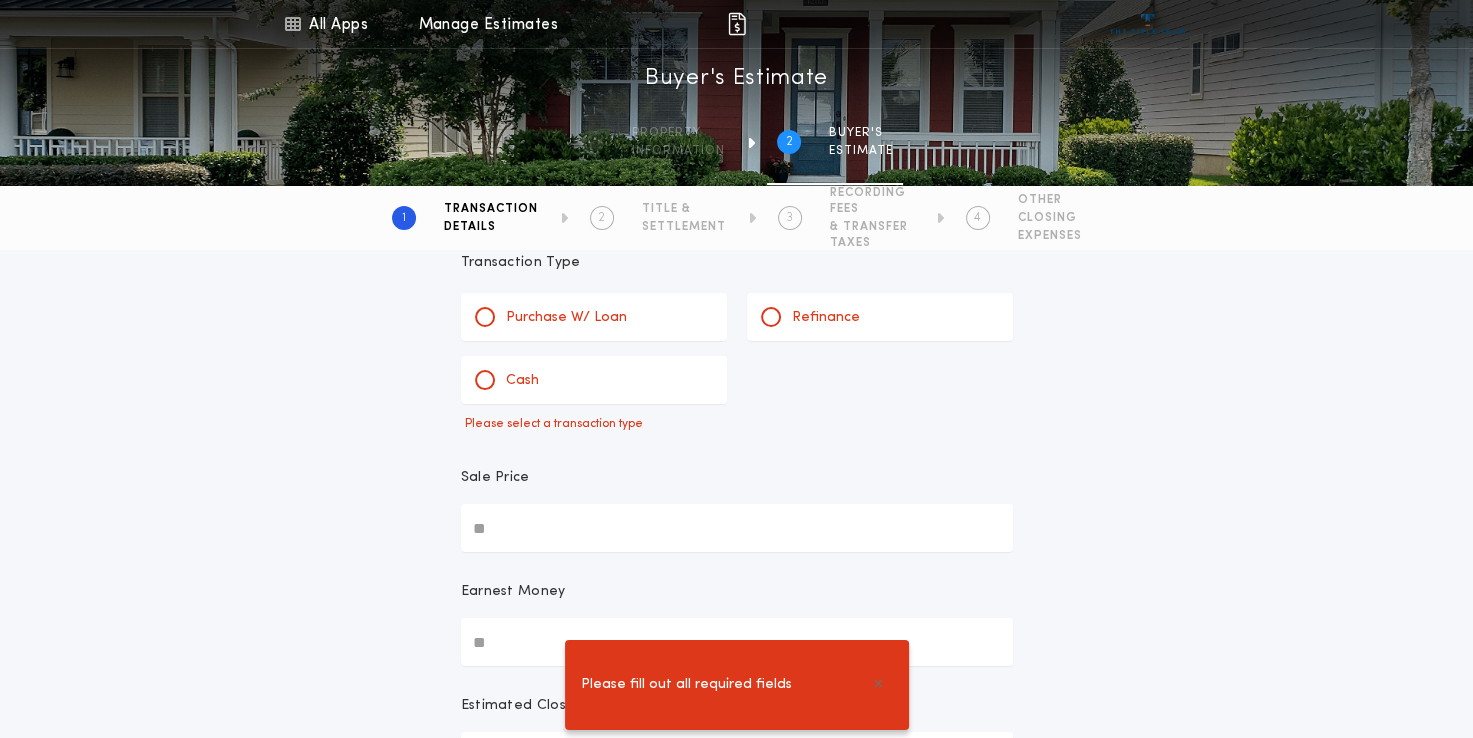 scroll, scrollTop: 0, scrollLeft: 0, axis: both 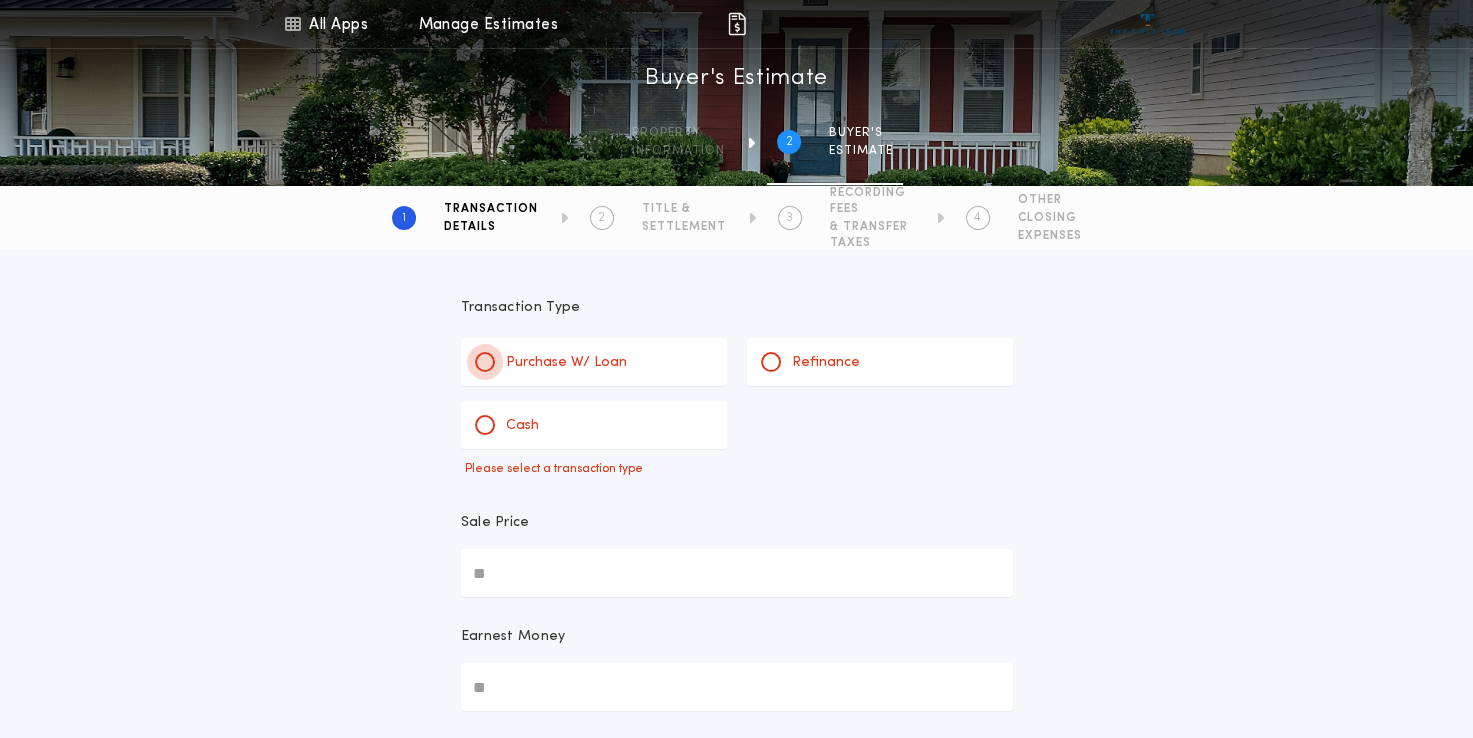 click at bounding box center (485, 362) 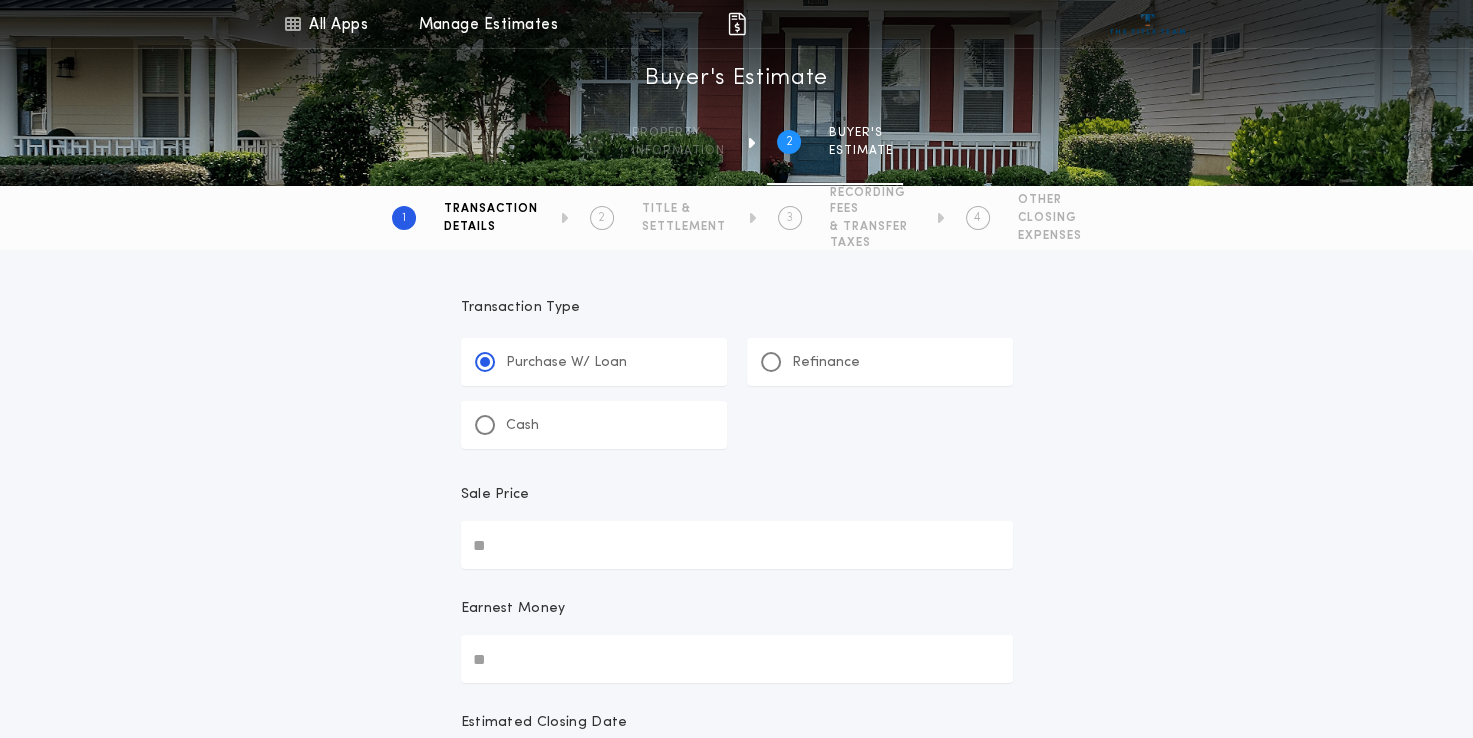 drag, startPoint x: 539, startPoint y: 557, endPoint x: 452, endPoint y: 550, distance: 87.28116 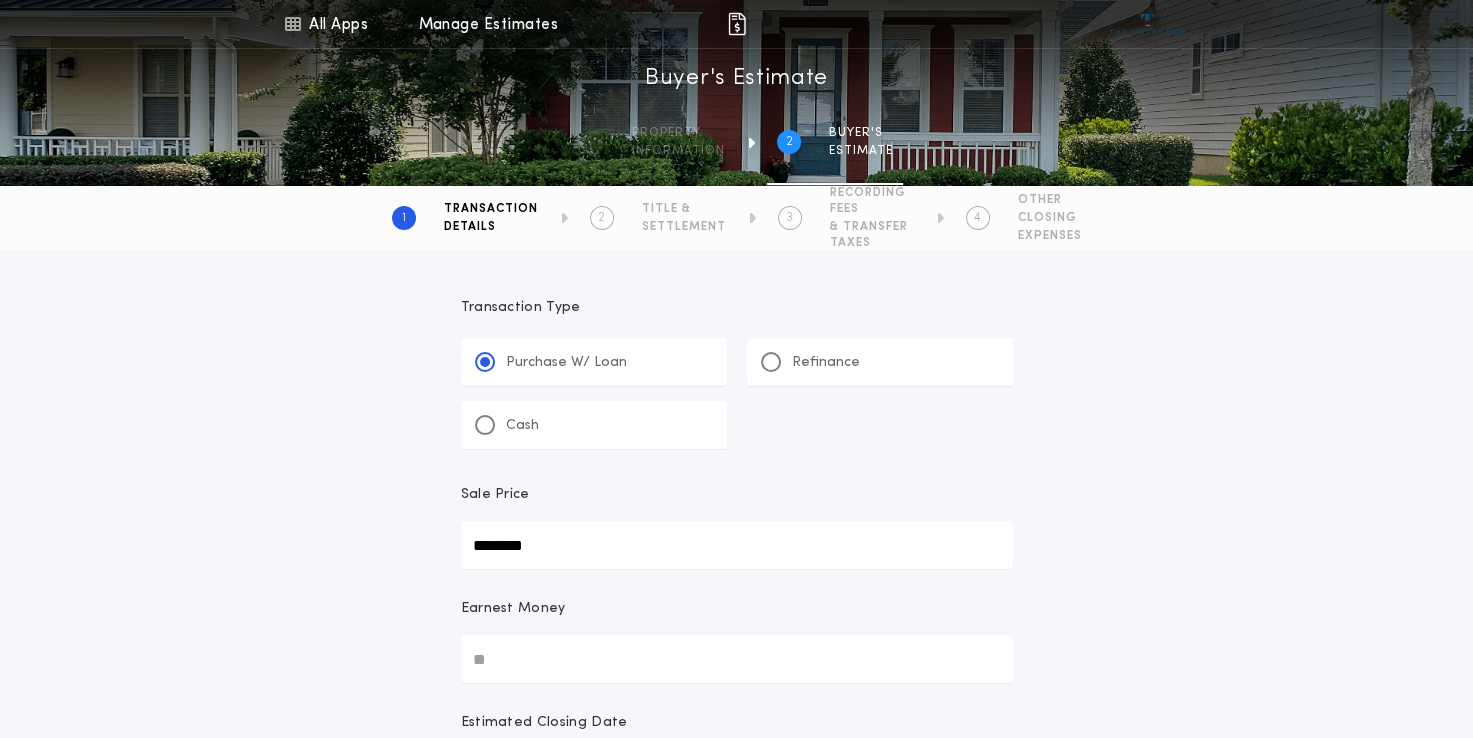 click on "********" at bounding box center [737, 545] 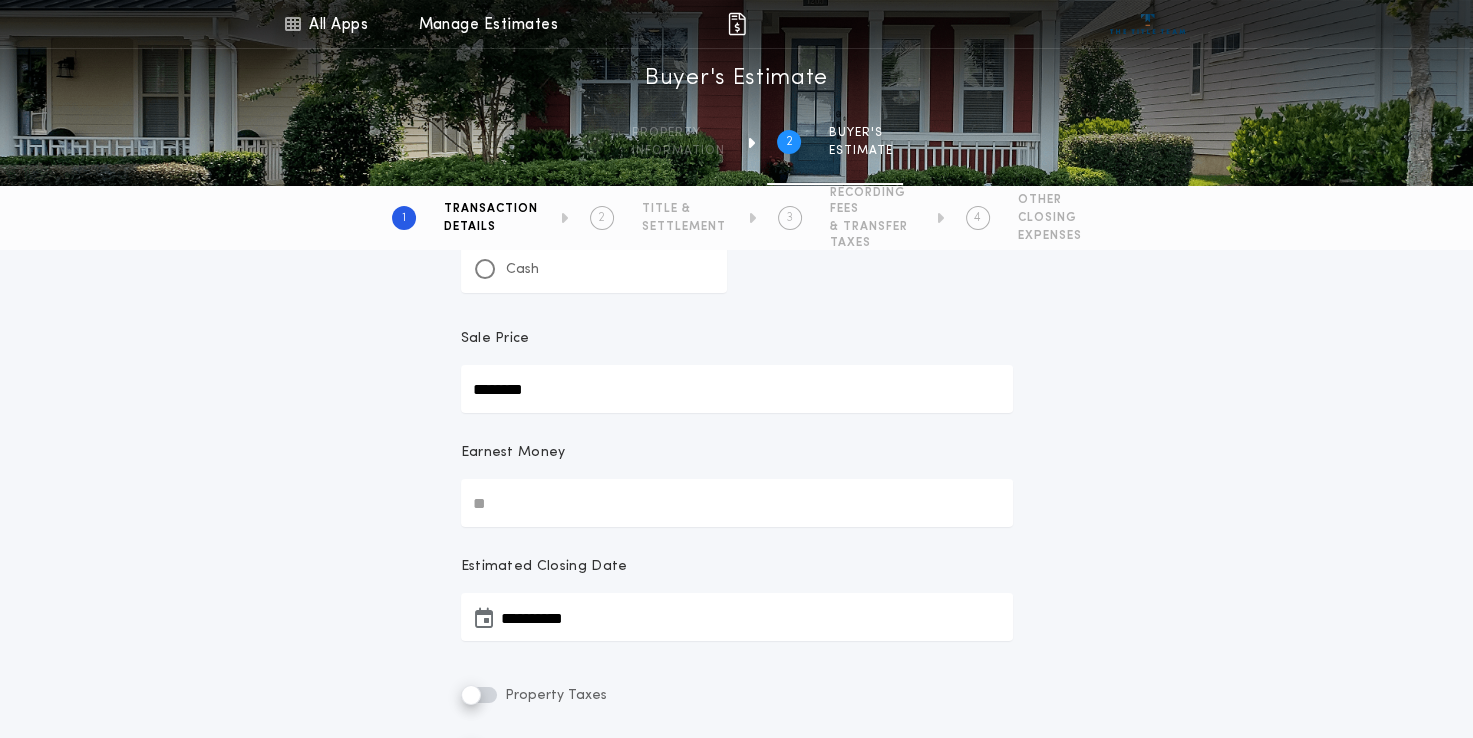 scroll, scrollTop: 400, scrollLeft: 0, axis: vertical 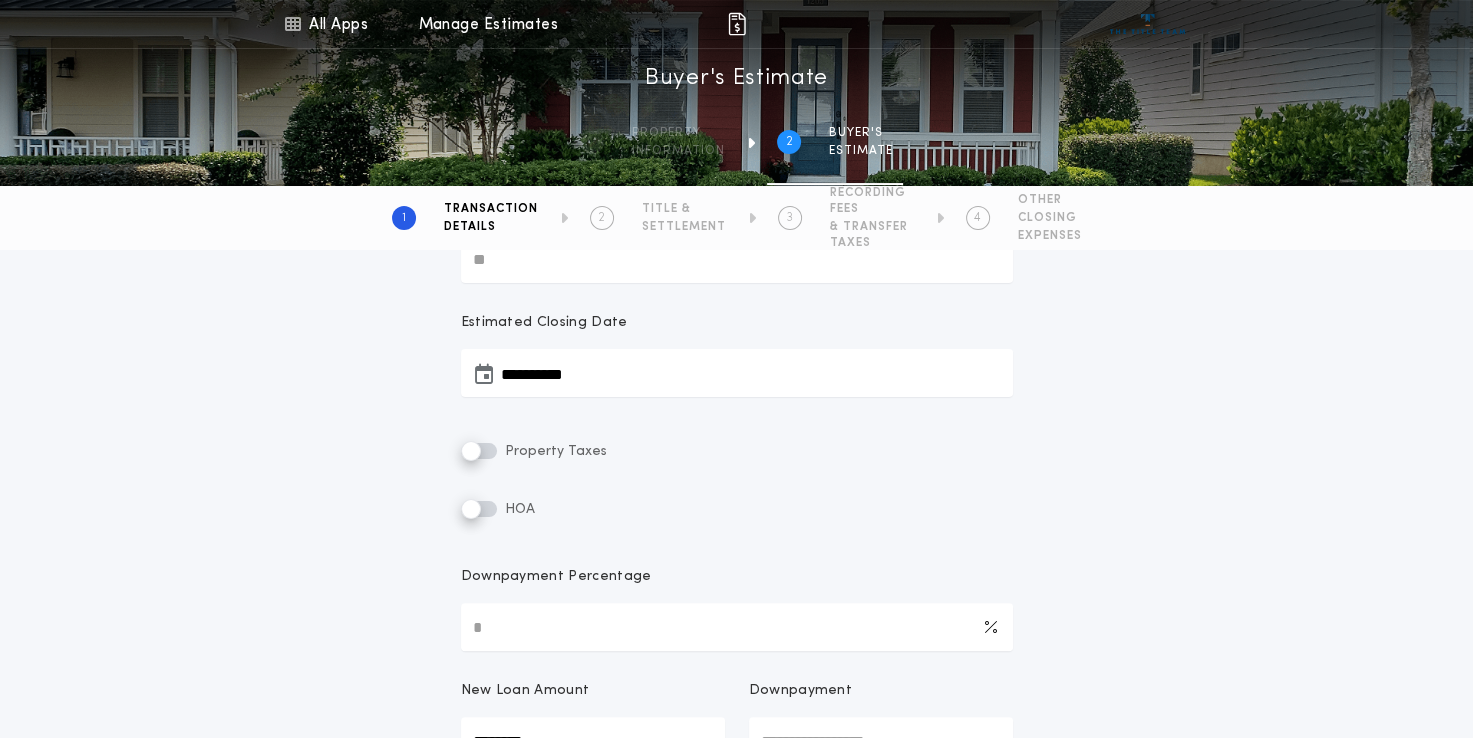 click on "**********" at bounding box center (736, 564) 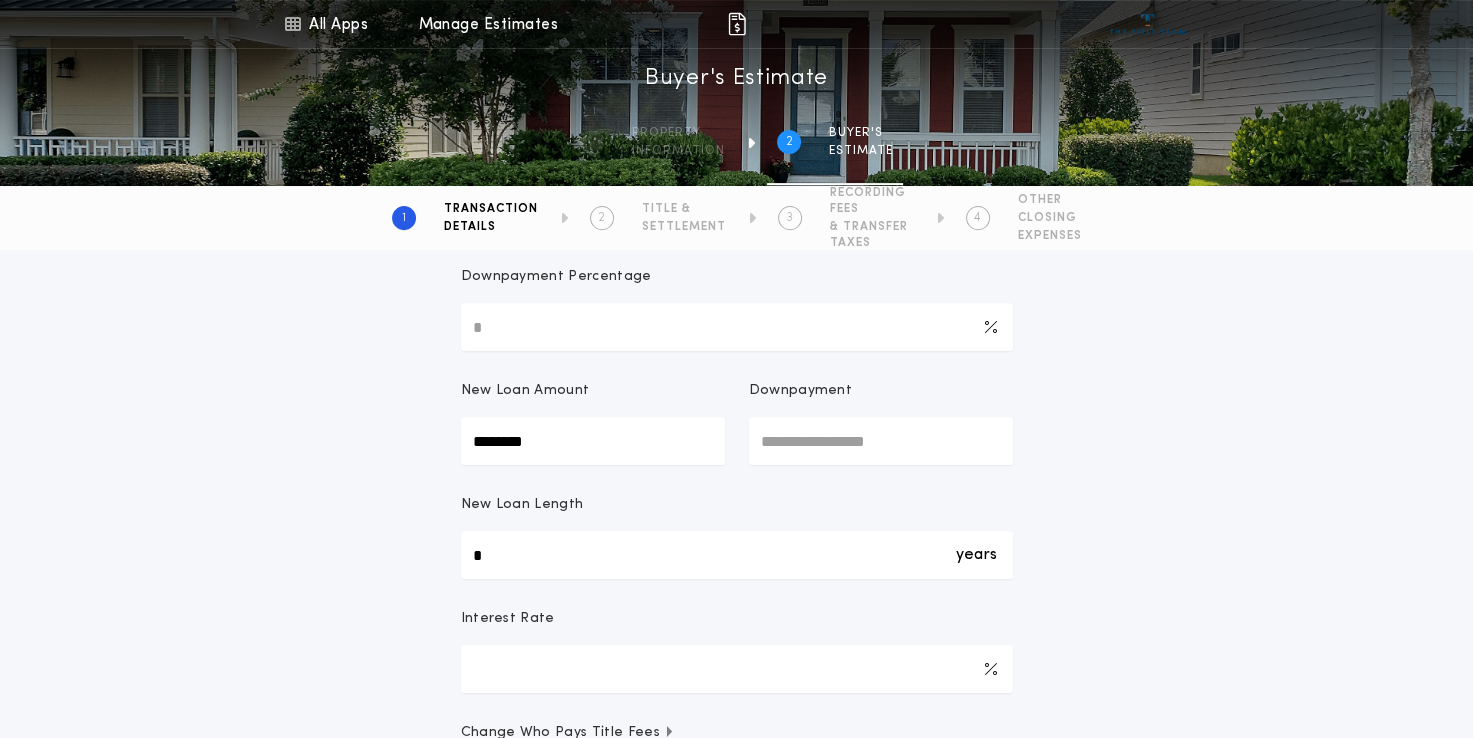 click on "**********" at bounding box center [736, 264] 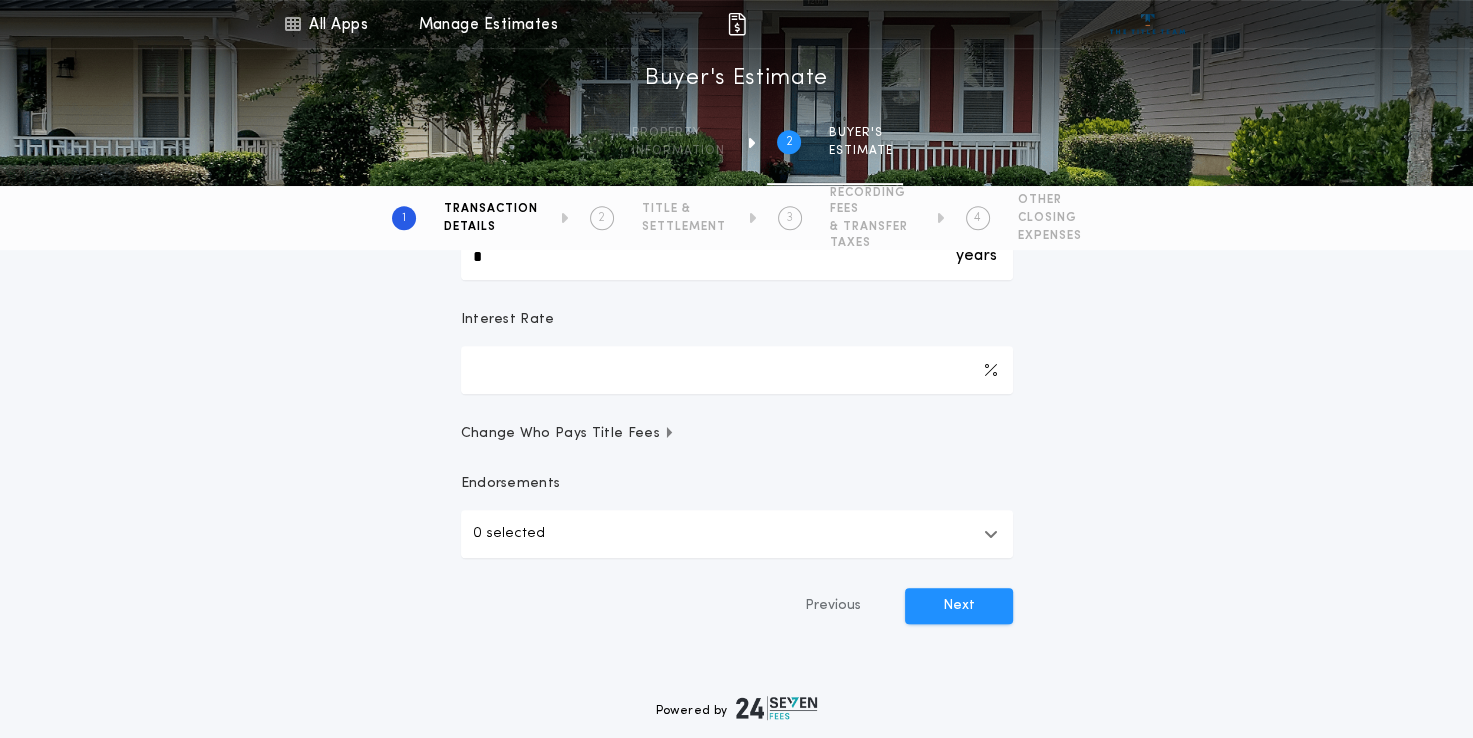 scroll, scrollTop: 1000, scrollLeft: 0, axis: vertical 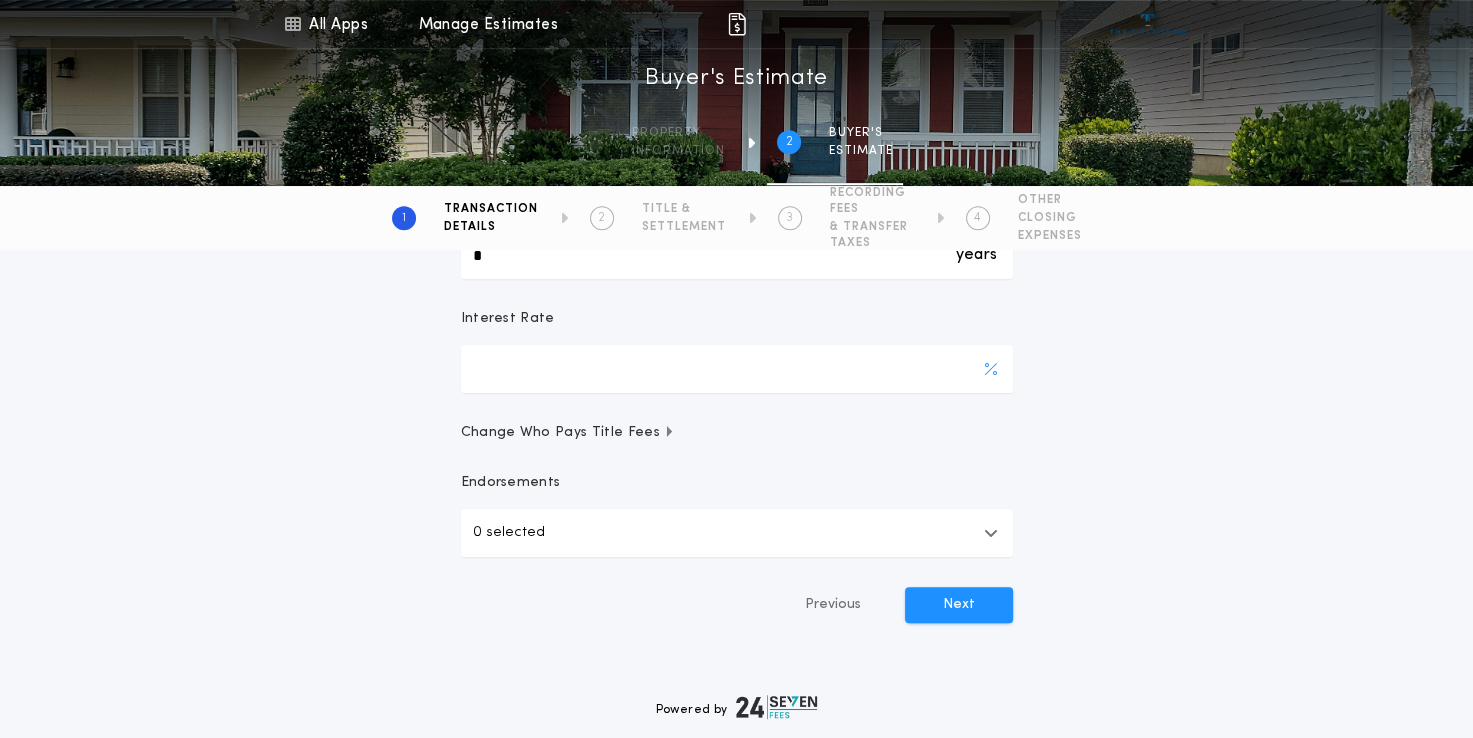 drag, startPoint x: 503, startPoint y: 378, endPoint x: 473, endPoint y: 373, distance: 30.413813 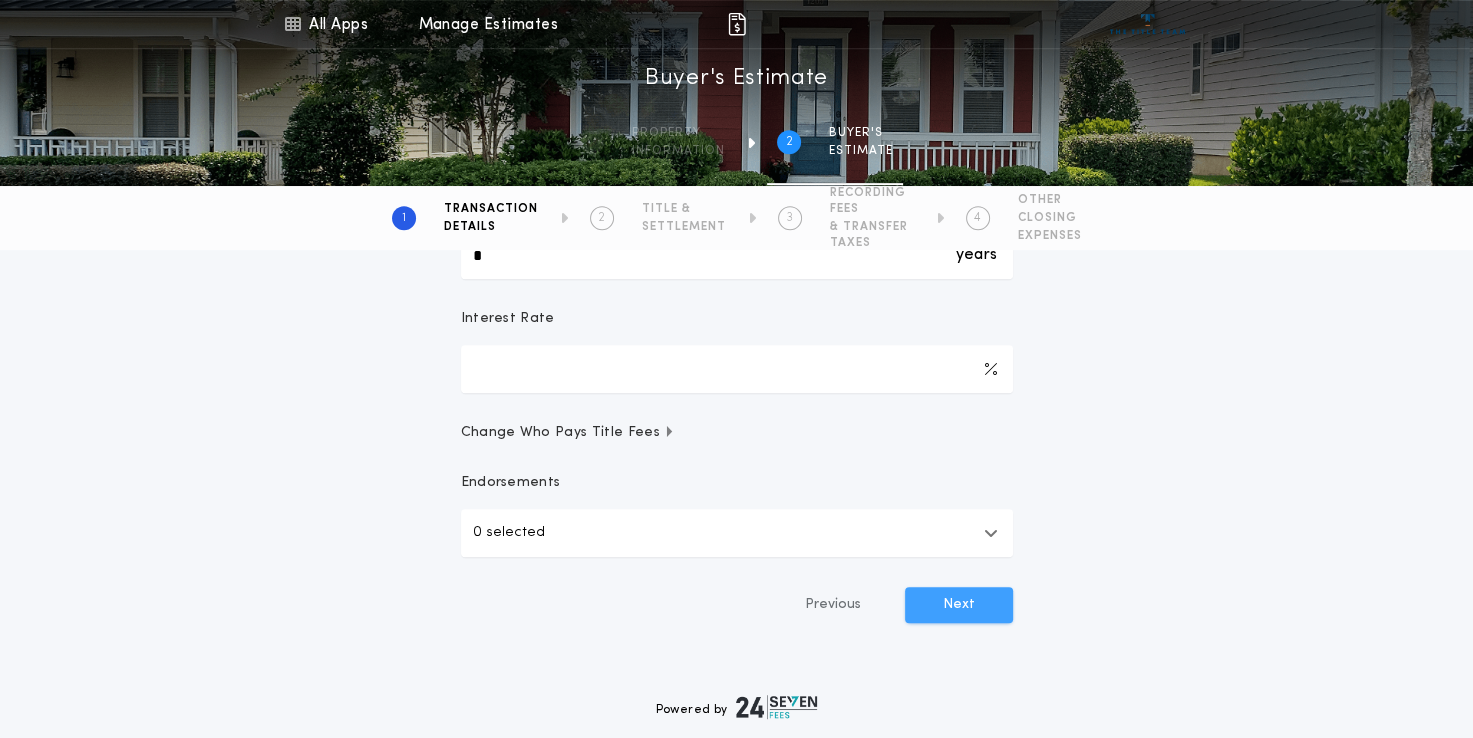 type 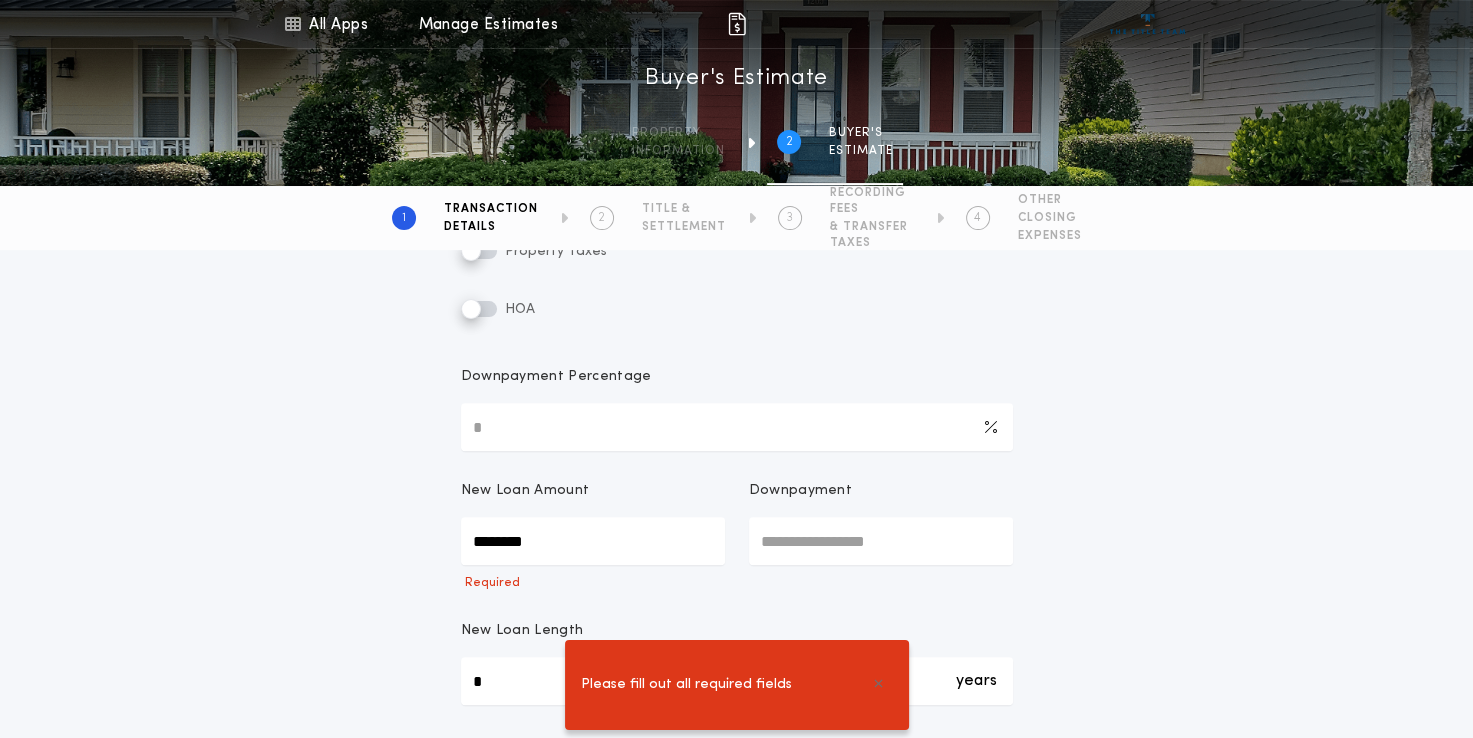 scroll, scrollTop: 700, scrollLeft: 0, axis: vertical 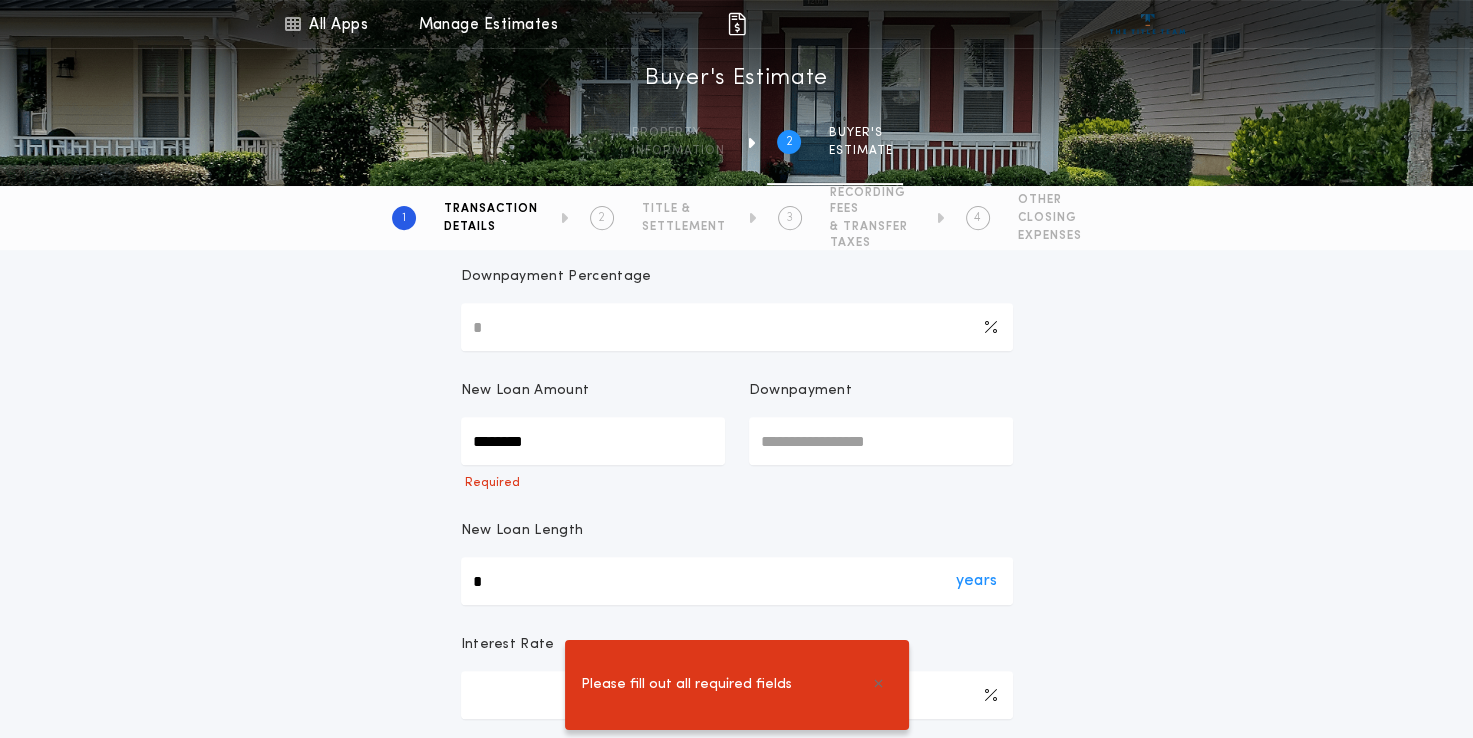 click on "years *" at bounding box center (737, 581) 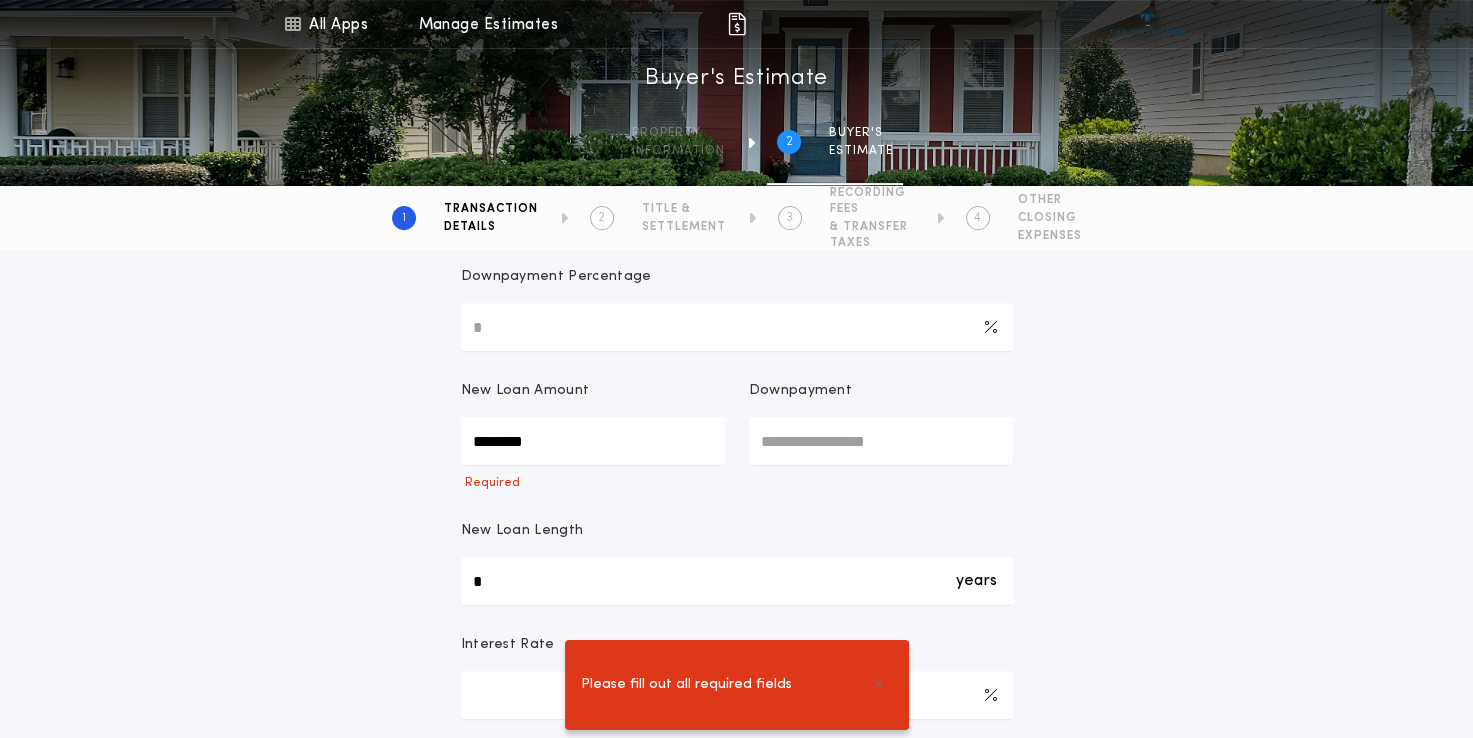 click on "**********" at bounding box center [737, 289] 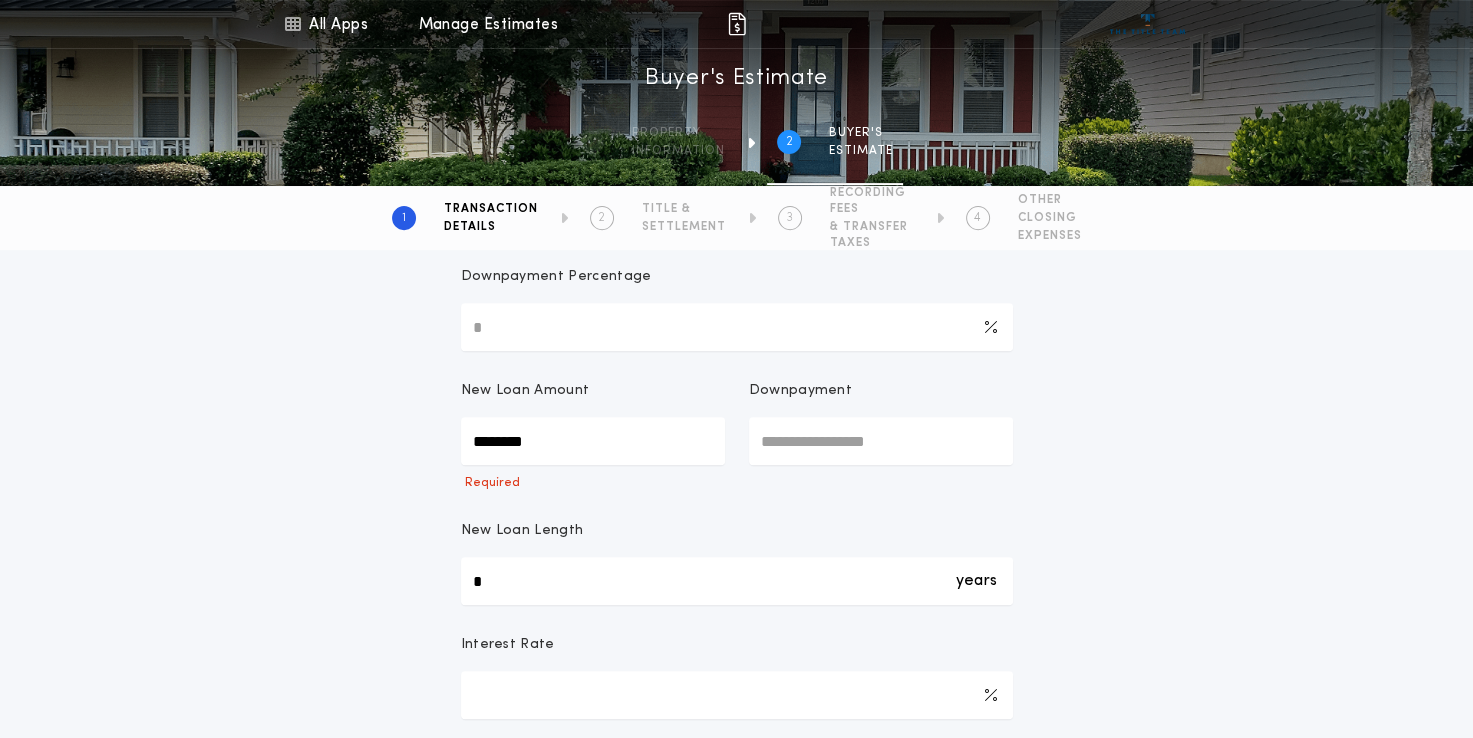 click on "********" at bounding box center [593, 441] 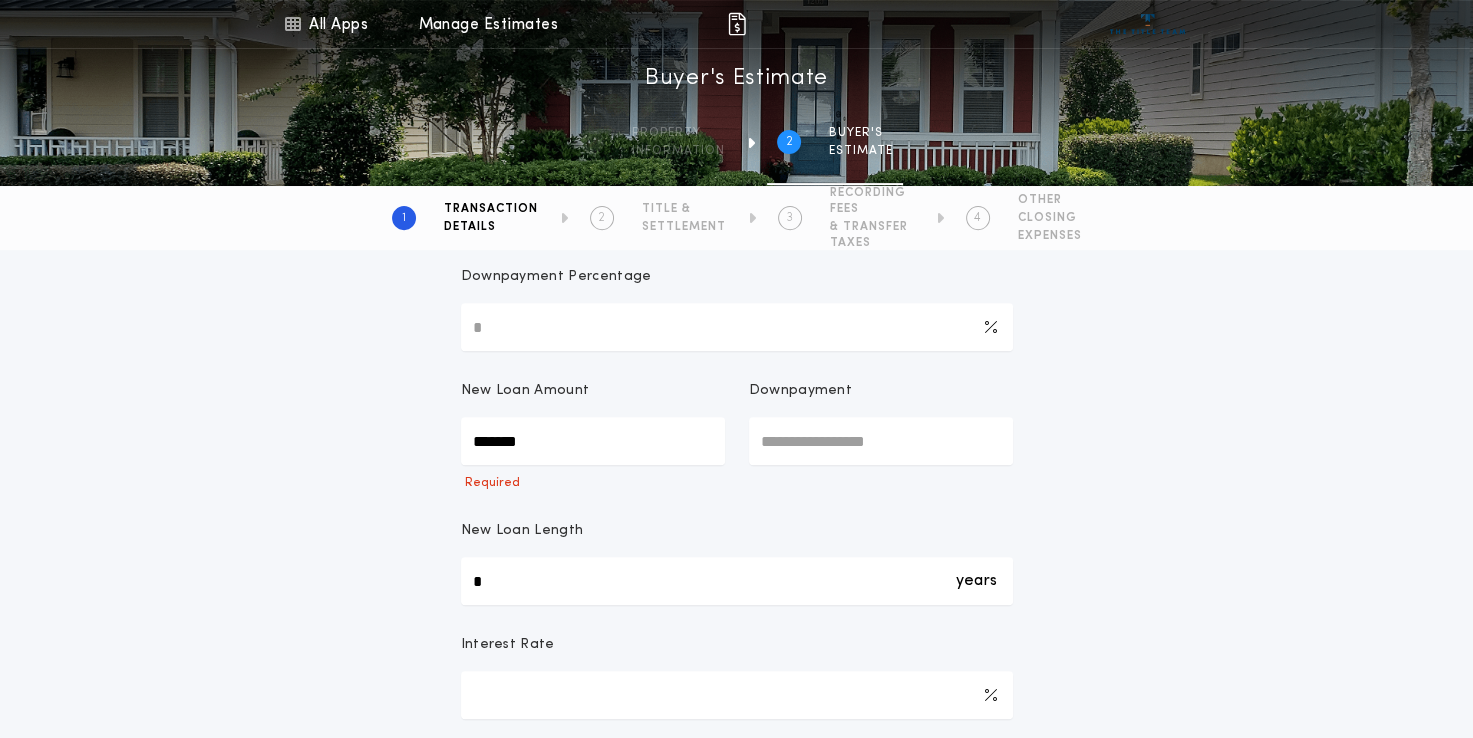 type on "********" 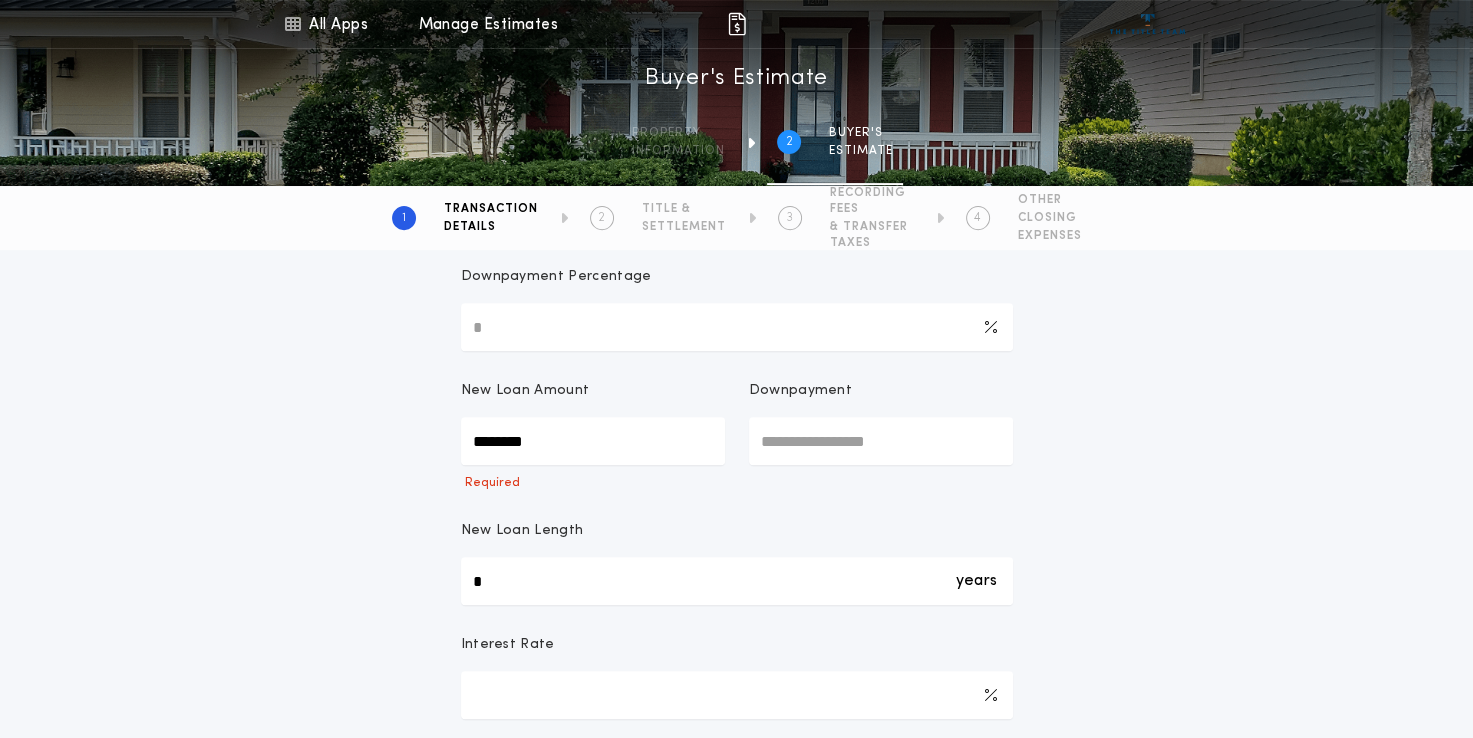 type on "***" 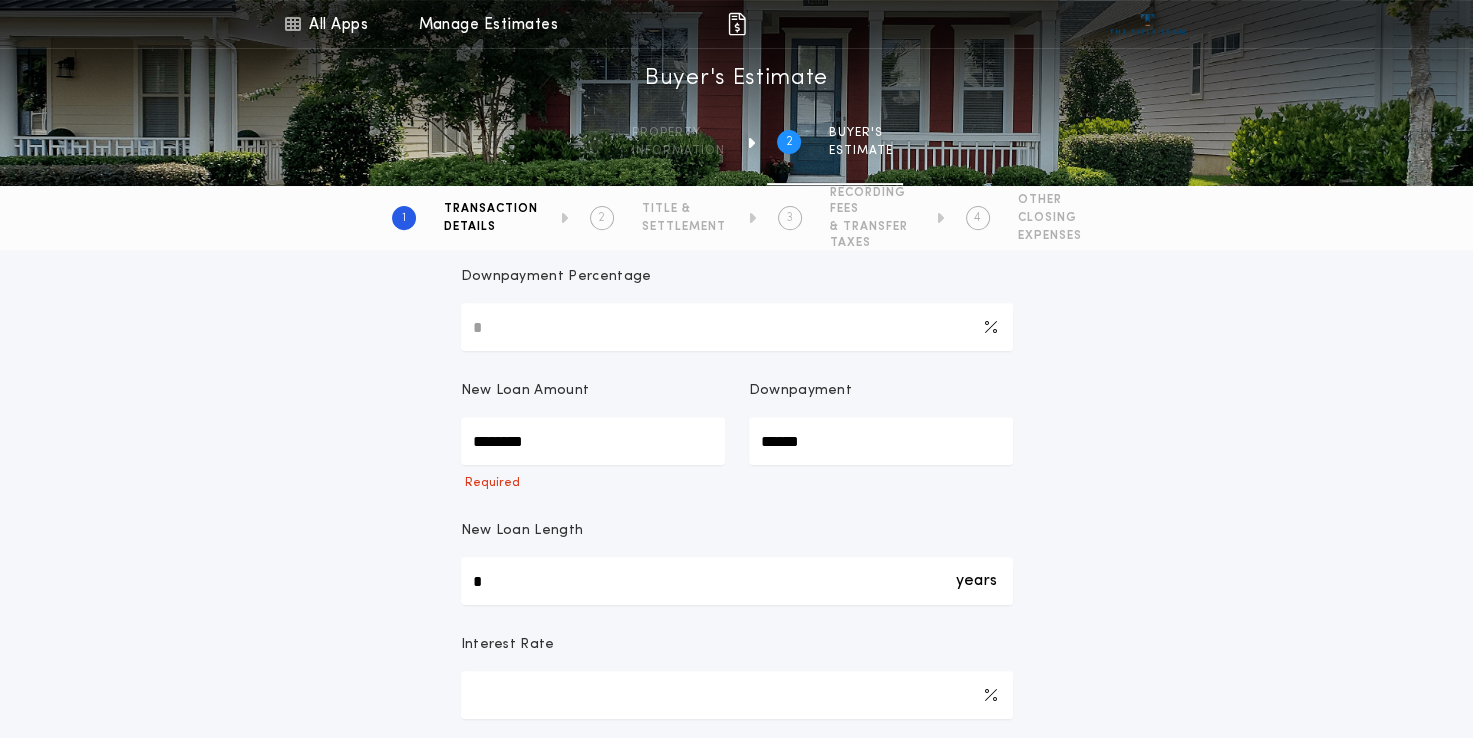 click on "**********" at bounding box center [736, 277] 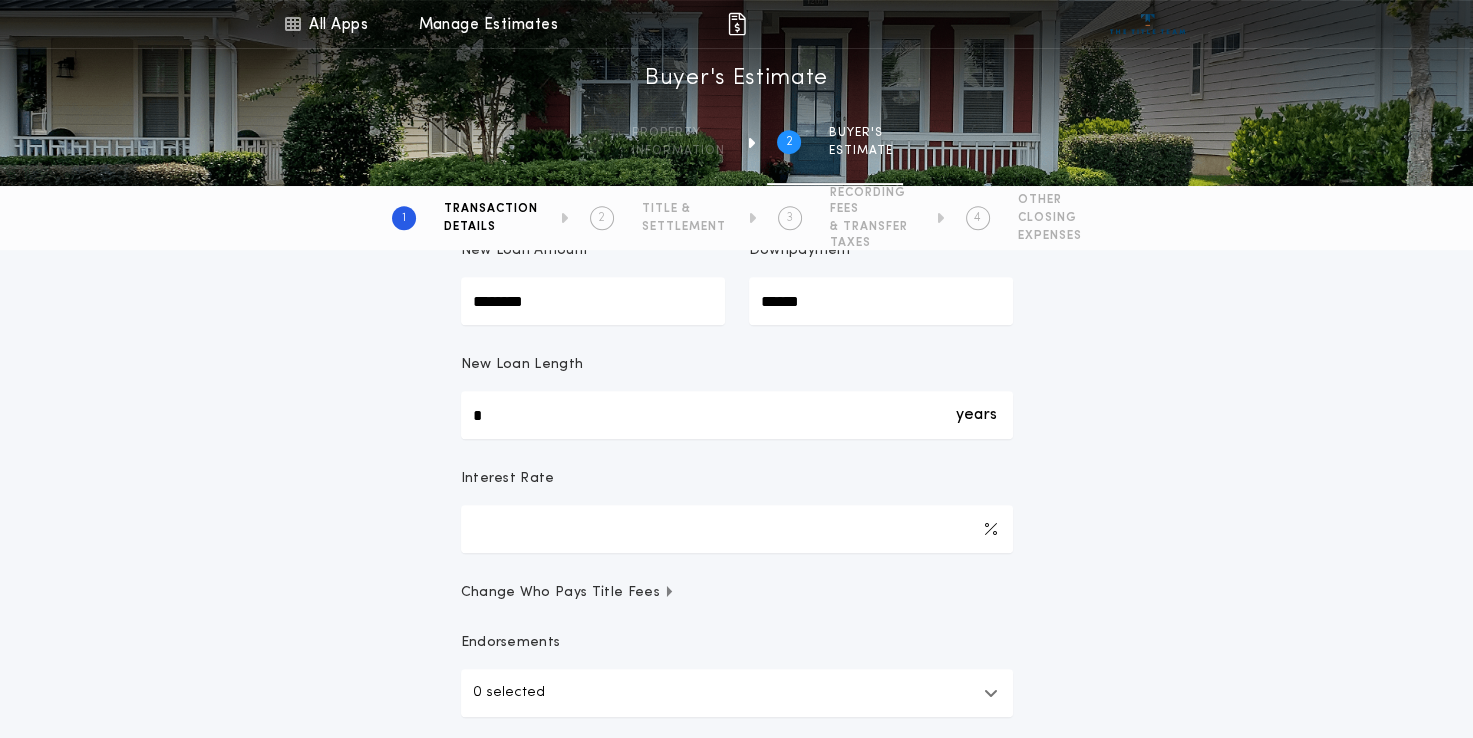 scroll, scrollTop: 1100, scrollLeft: 0, axis: vertical 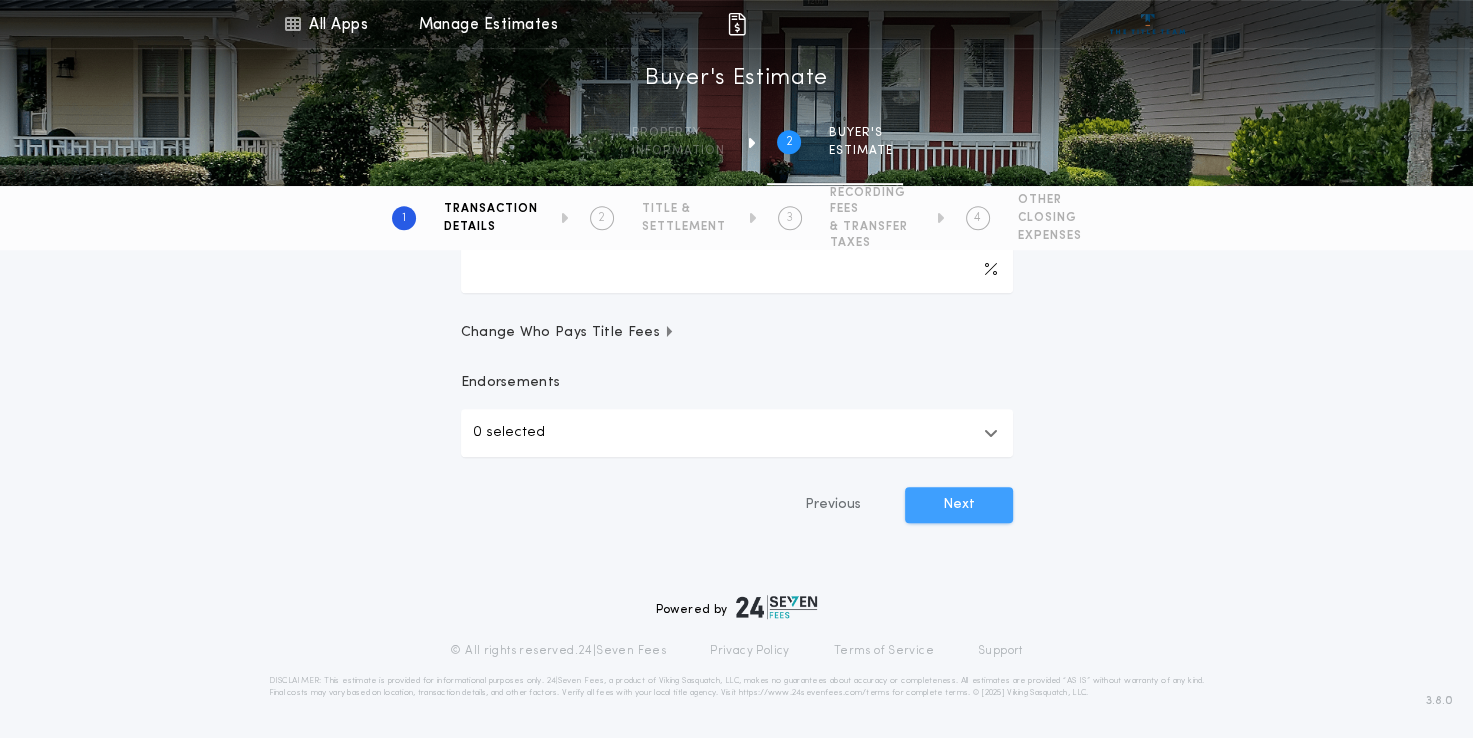 click on "Next" at bounding box center (959, 505) 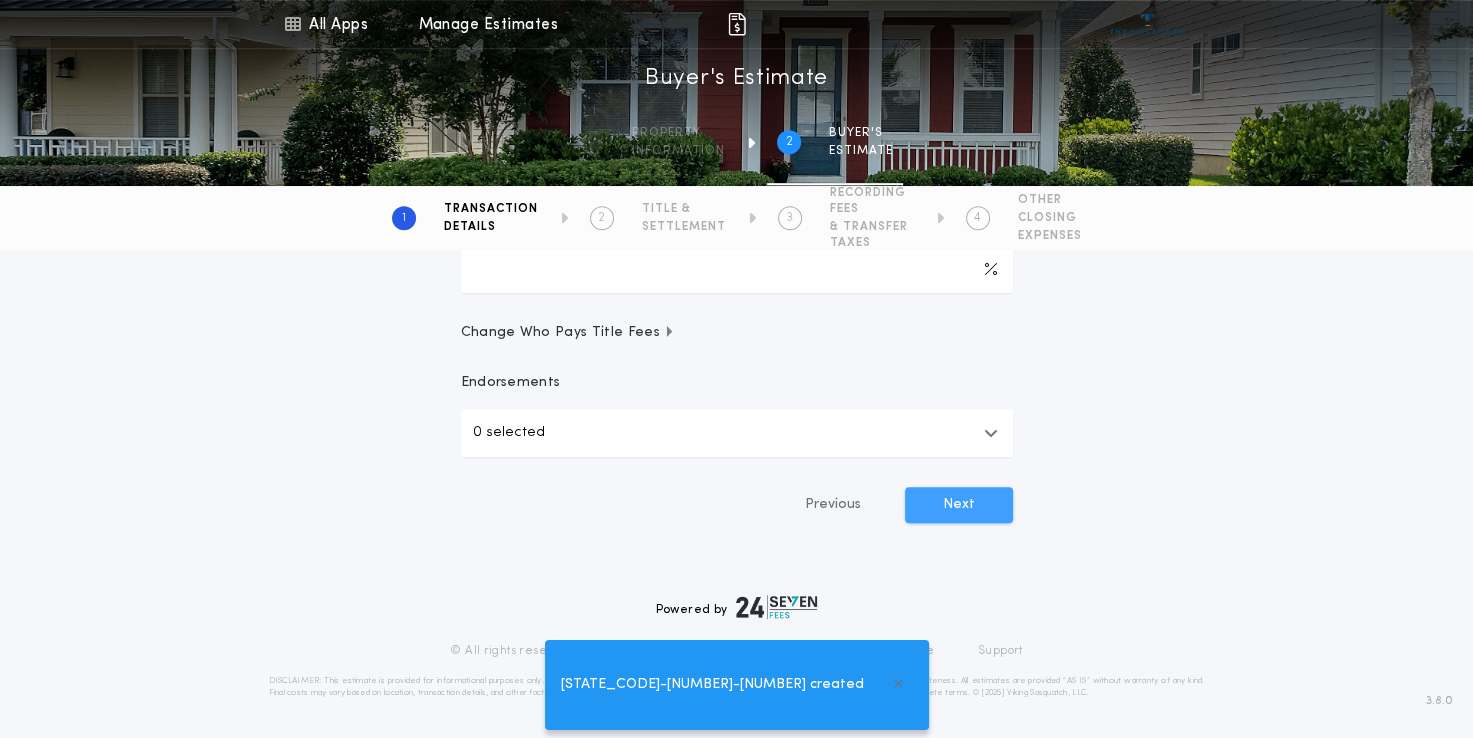 type on "**" 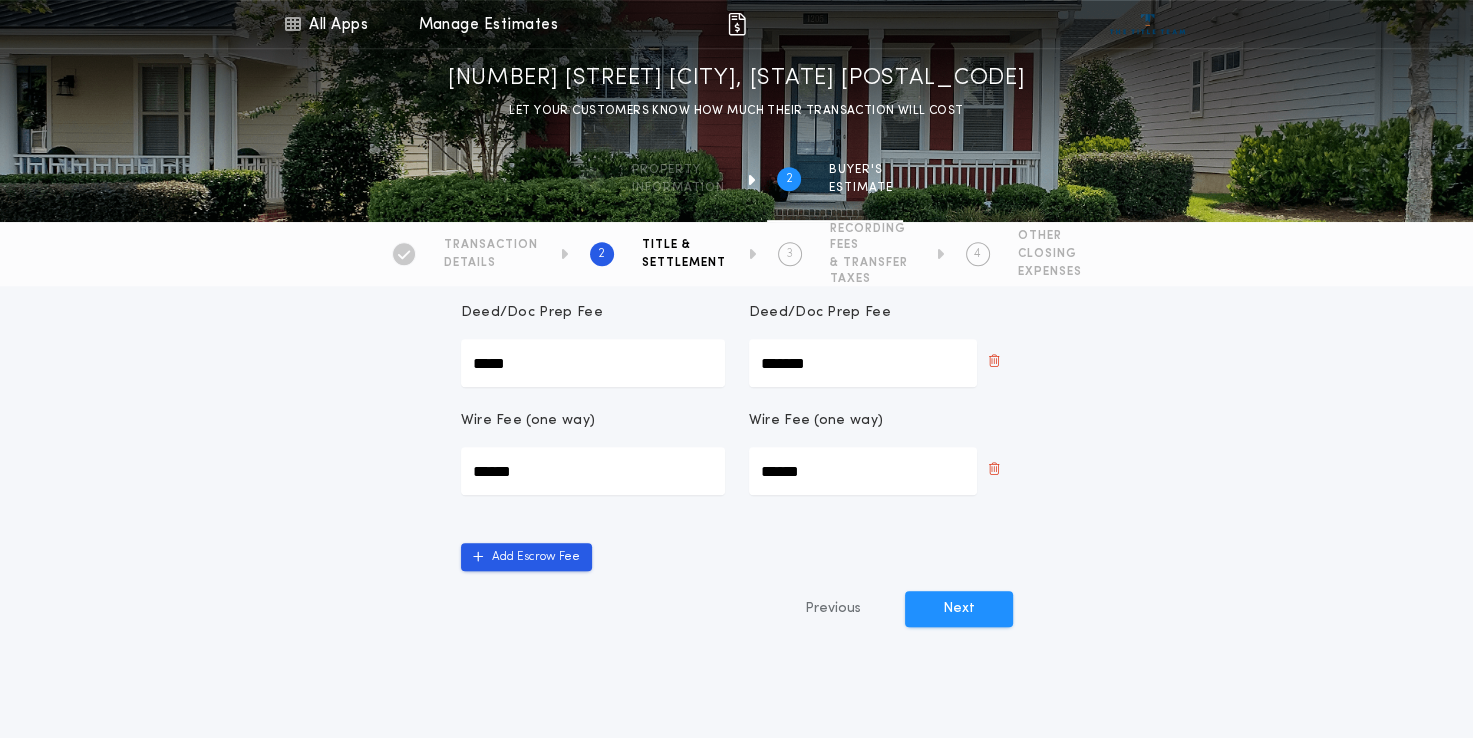 scroll, scrollTop: 1100, scrollLeft: 0, axis: vertical 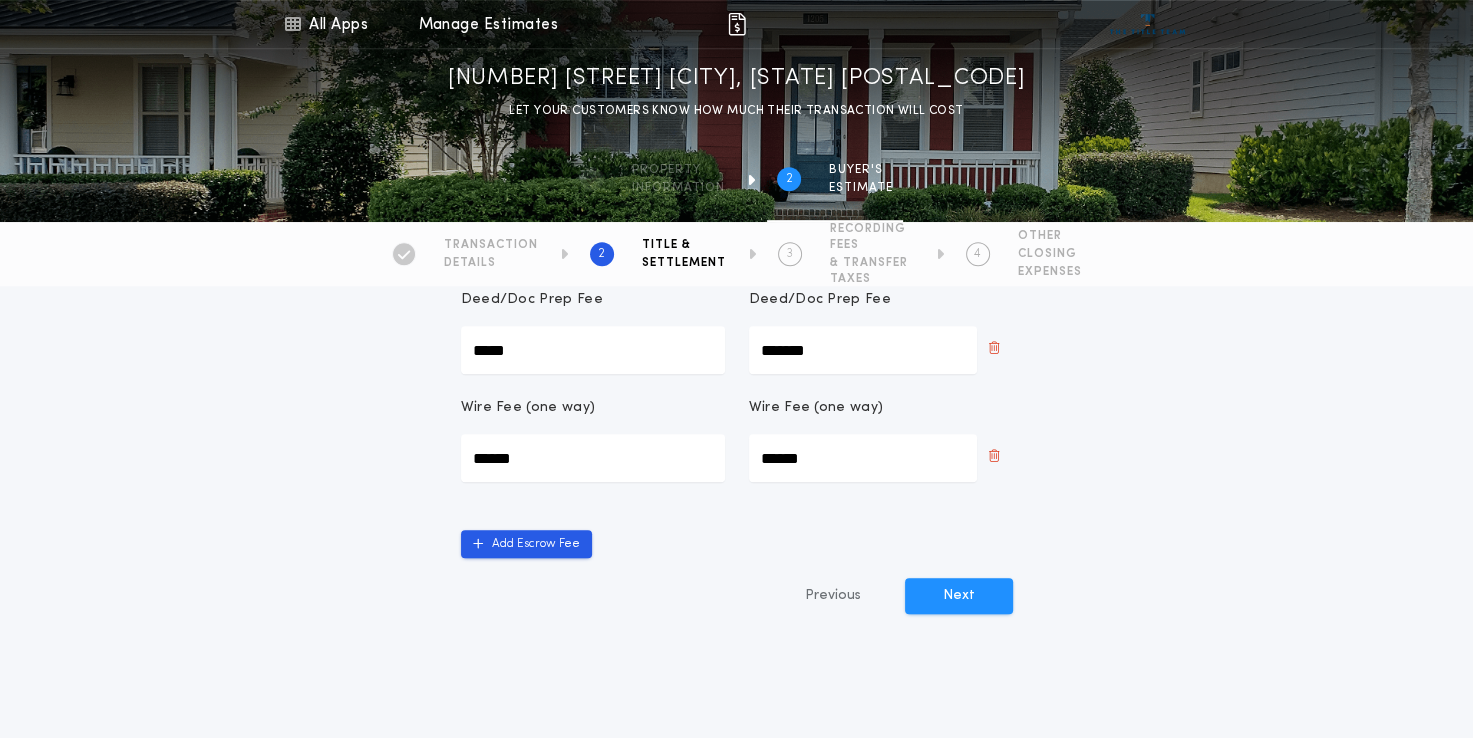 click on "Title & Settlement Title Insurance rates and associated fees will be calculated and displayed on the final estimate BUYER’S TITLE INSURANCE FEES Owners Policy (Basic) ******* Loan Policy (Basic) ******* Simultaneous Issue (Basic) ******* SELLER’S TITLE INSURANCE FEES Owners Policy (Basic) ***** Loan Policy (Basic) ***** Simultaneous Issue (Basic) ***** Buyer’s Settlement Fees Seller’s Settlement Fees Title Search Fee ***** Title Search Fee ******* Title Opinion & Exam ******* Title Opinion & Exam ***** Courier Fee (per pkg) ****** Courier Fee (per pkg) ****** Closing/Settlement Fee ******* Closing/Settlement Fee ******* Closing/Settlement Fee ******* Closing/Settlement Fee ******* E-Recording Service Fee (per document) ***** E-Recording Service Fee (per document) ***** Location Report ******* Location Report ***** Abstract Fee ***** Abstract Fee ******* Deed/Doc Prep Fee ***** Deed/Doc Prep Fee ******* Wire Fee (one way) ****** Wire Fee (one way) ****** Add Escrow Fee Previous Next" at bounding box center (736, -46) 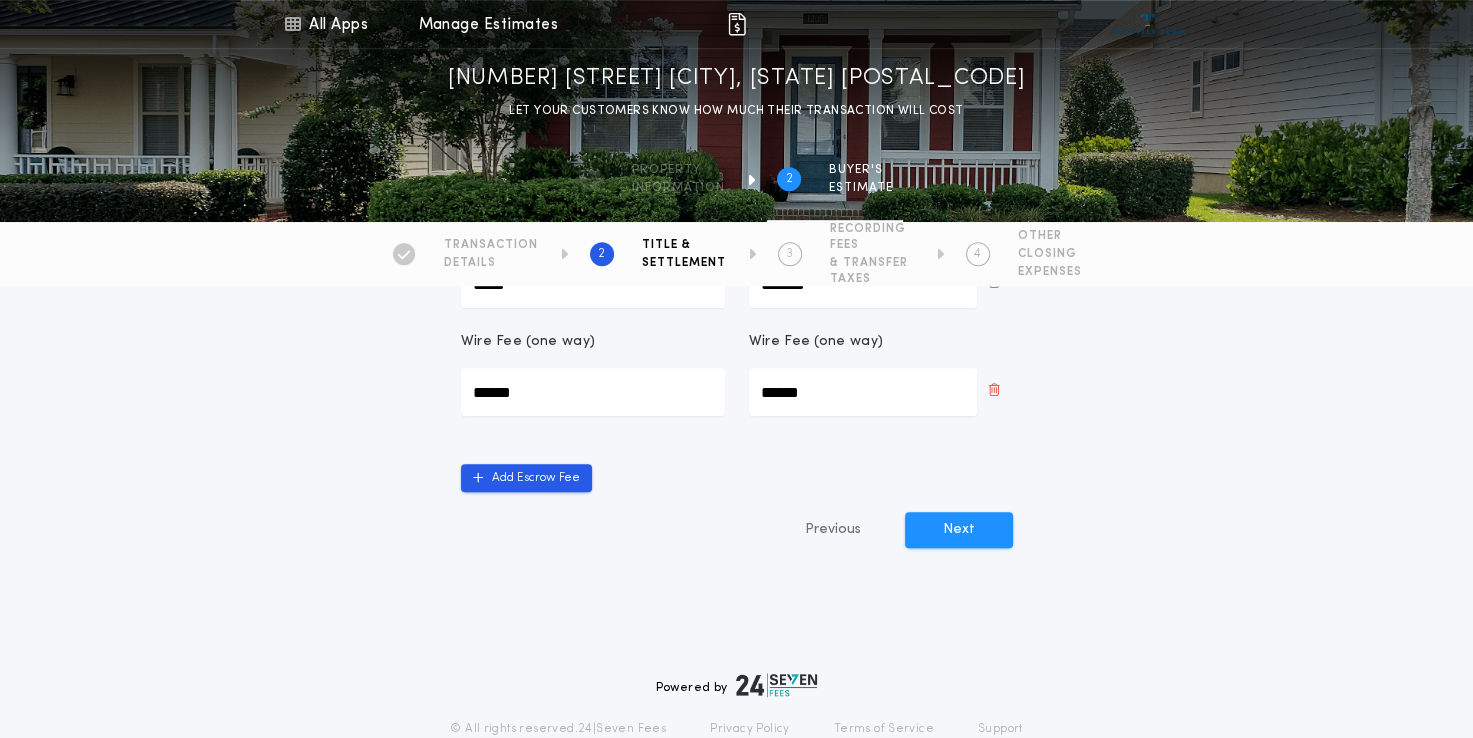 scroll, scrollTop: 1044, scrollLeft: 0, axis: vertical 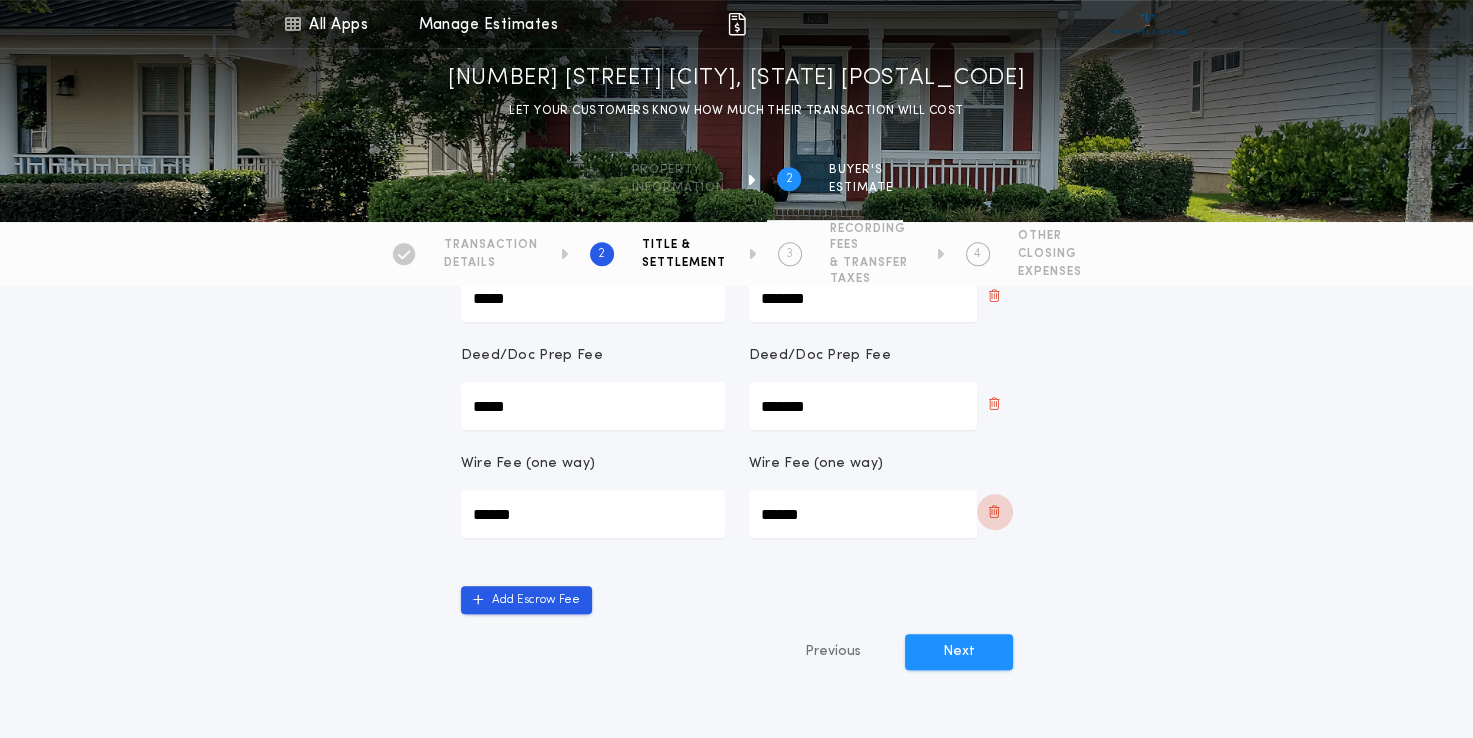 click at bounding box center (995, 512) 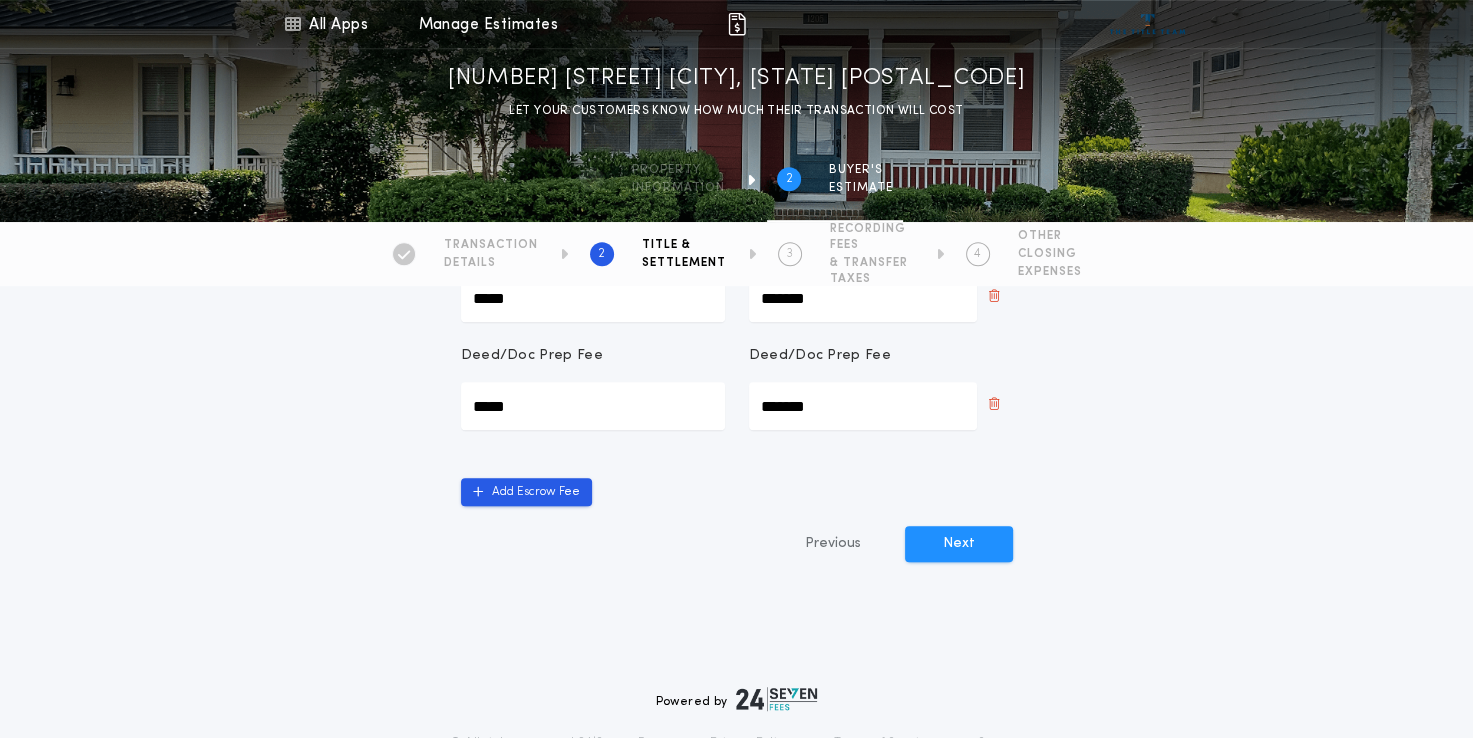 click on "Title & Settlement Title Insurance rates and associated fees will be calculated and displayed on the final estimate BUYER’S TITLE INSURANCE FEES Owners Policy (Basic) ******* Loan Policy (Basic) ******* Simultaneous Issue (Basic) ******* SELLER’S TITLE INSURANCE FEES Owners Policy (Basic) ***** Loan Policy (Basic) ***** Simultaneous Issue (Basic) ***** Buyer’s Settlement Fees Seller’s Settlement Fees Title Search Fee ***** Title Search Fee ******* Title Opinion & Exam ******* Title Opinion & Exam ***** Courier Fee (per pkg) ****** Courier Fee (per pkg) ****** Closing/Settlement Fee ******* Closing/Settlement Fee ******* Closing/Settlement Fee ******* Closing/Settlement Fee ******* E-Recording Service Fee (per document) ***** E-Recording Service Fee (per document) ***** Location Report ******* Location Report ***** Abstract Fee ***** Abstract Fee ******* Deed/Doc Prep Fee ***** Deed/Doc Prep Fee ******* Add Escrow Fee Previous Next" at bounding box center [736, -44] 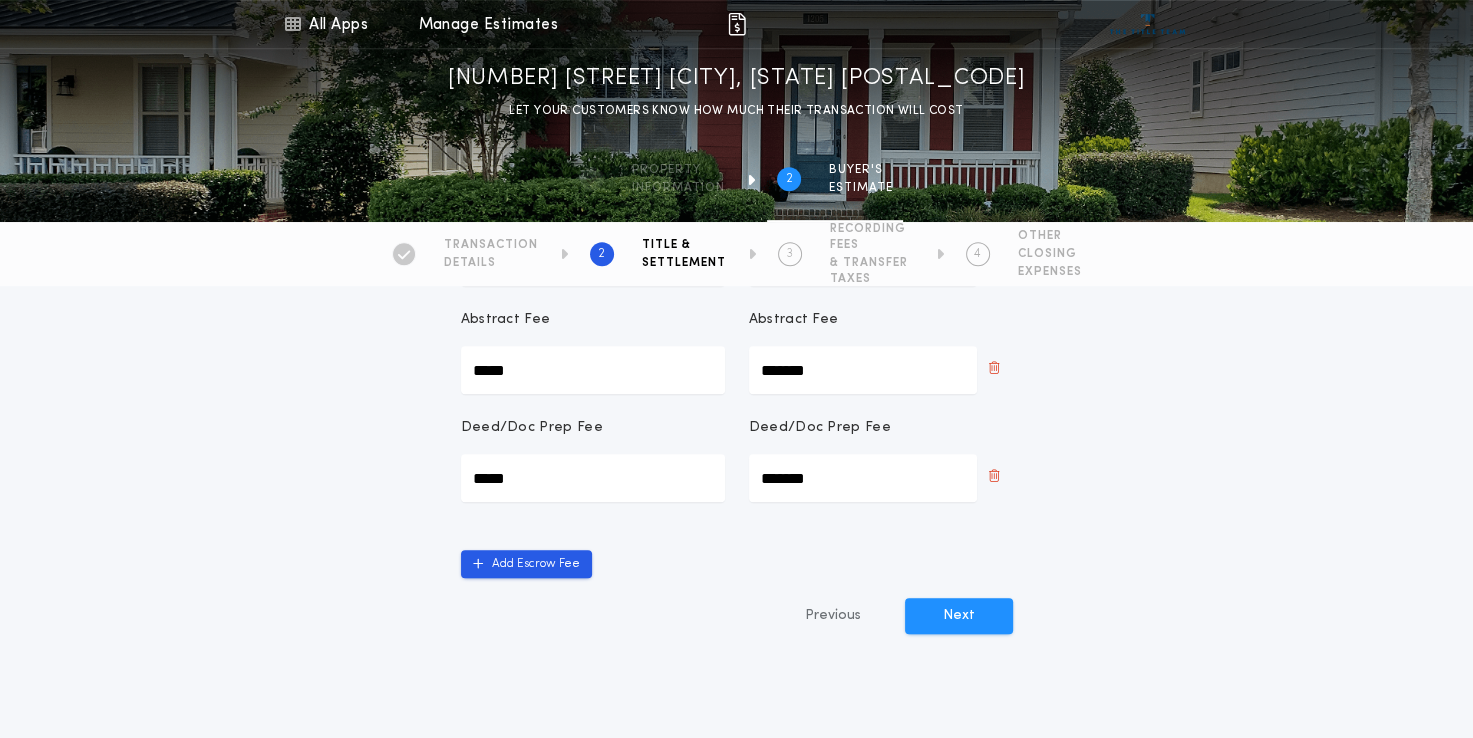 scroll, scrollTop: 1100, scrollLeft: 0, axis: vertical 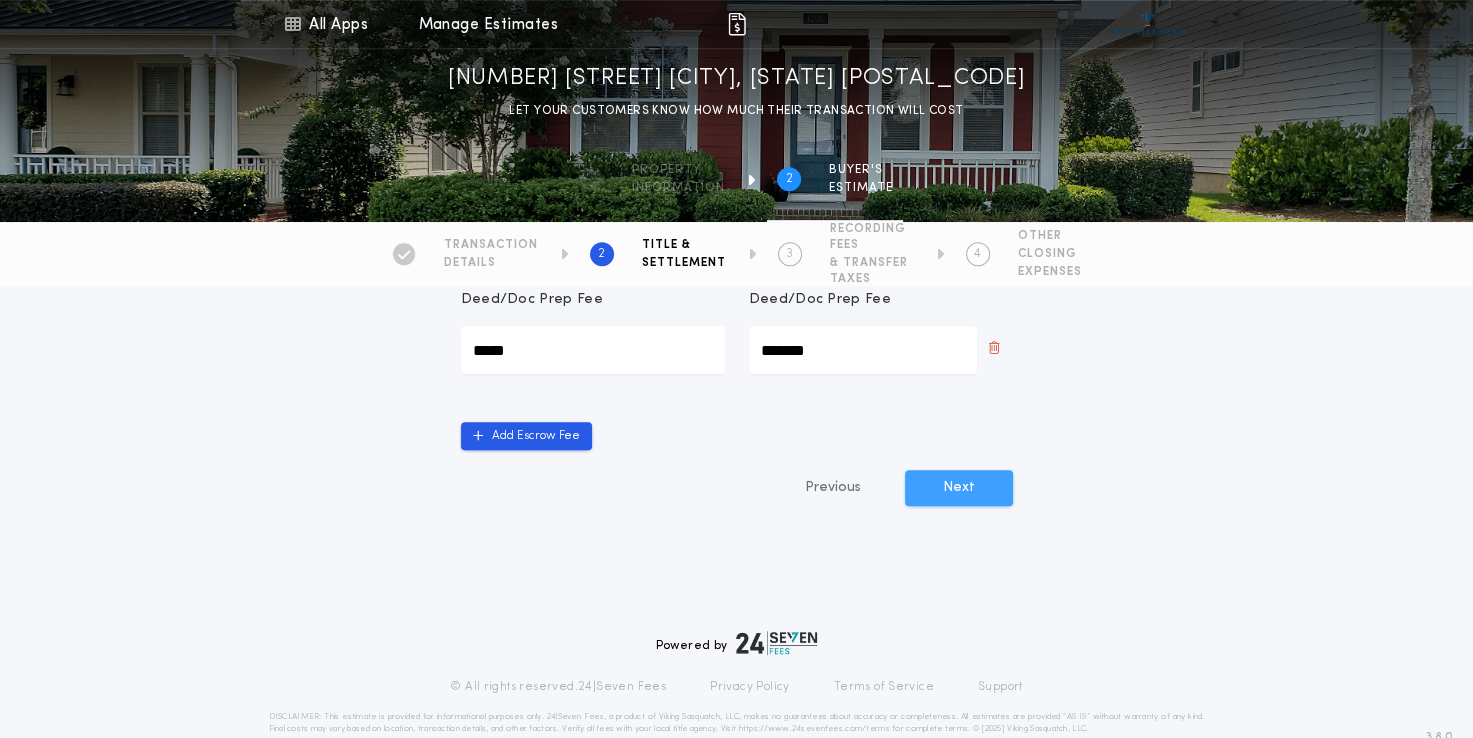 click on "Next" at bounding box center [959, 488] 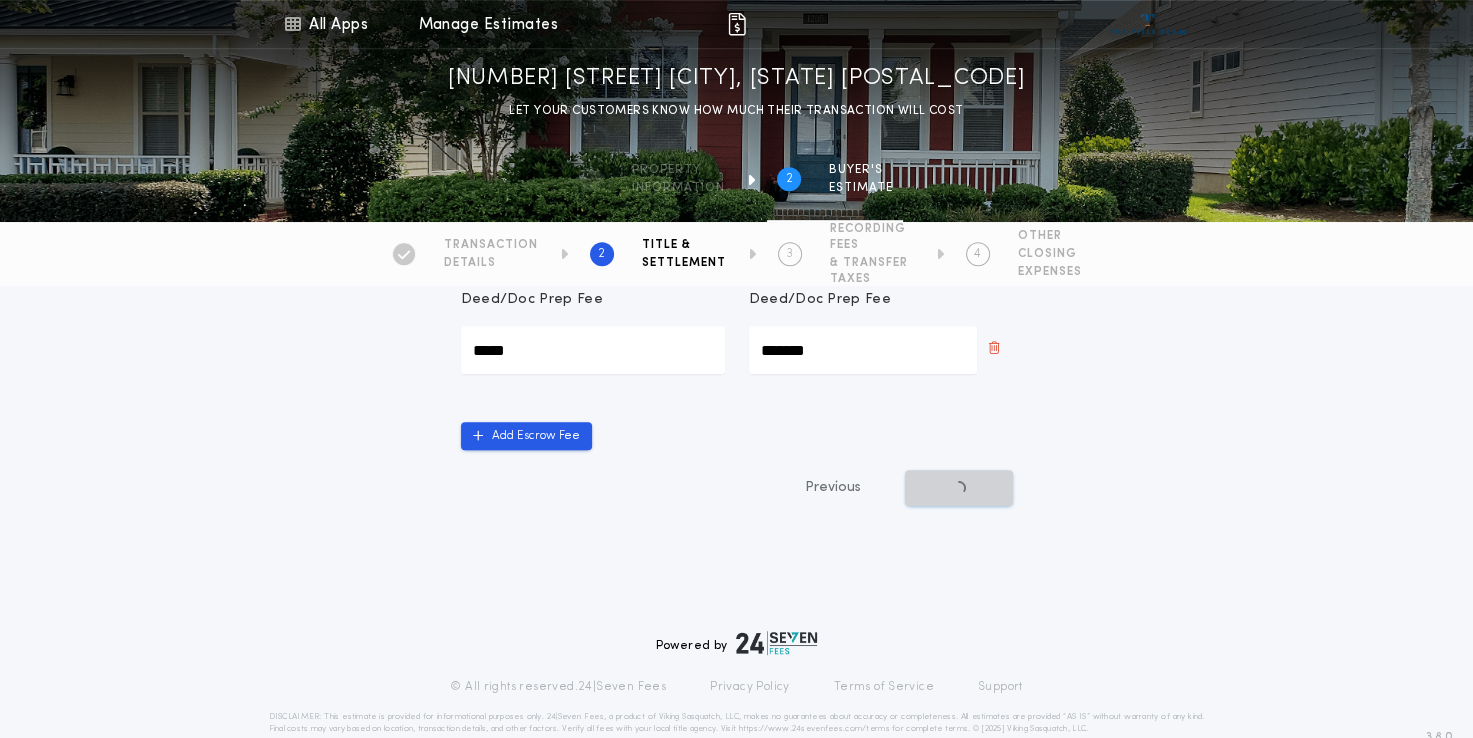 scroll, scrollTop: 0, scrollLeft: 0, axis: both 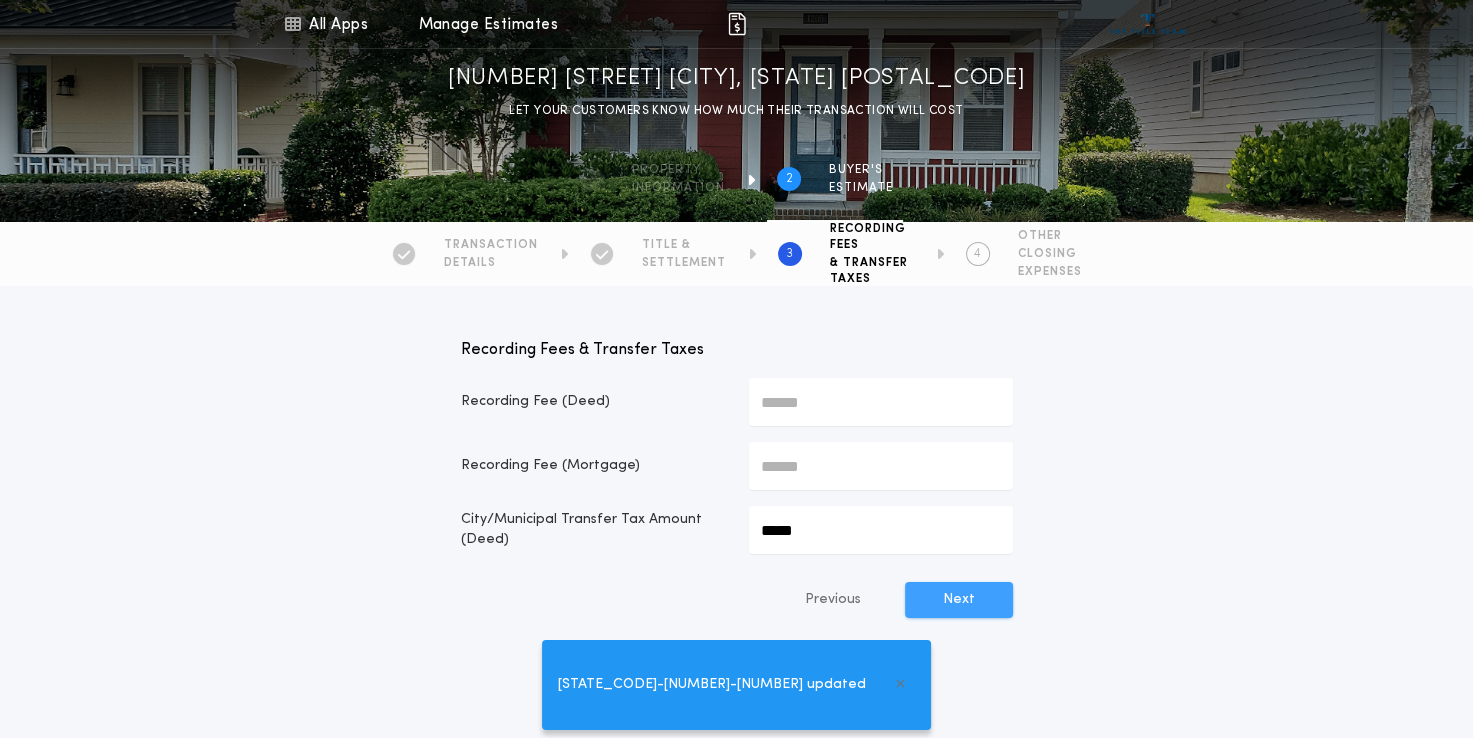 click on "Next" at bounding box center [959, 600] 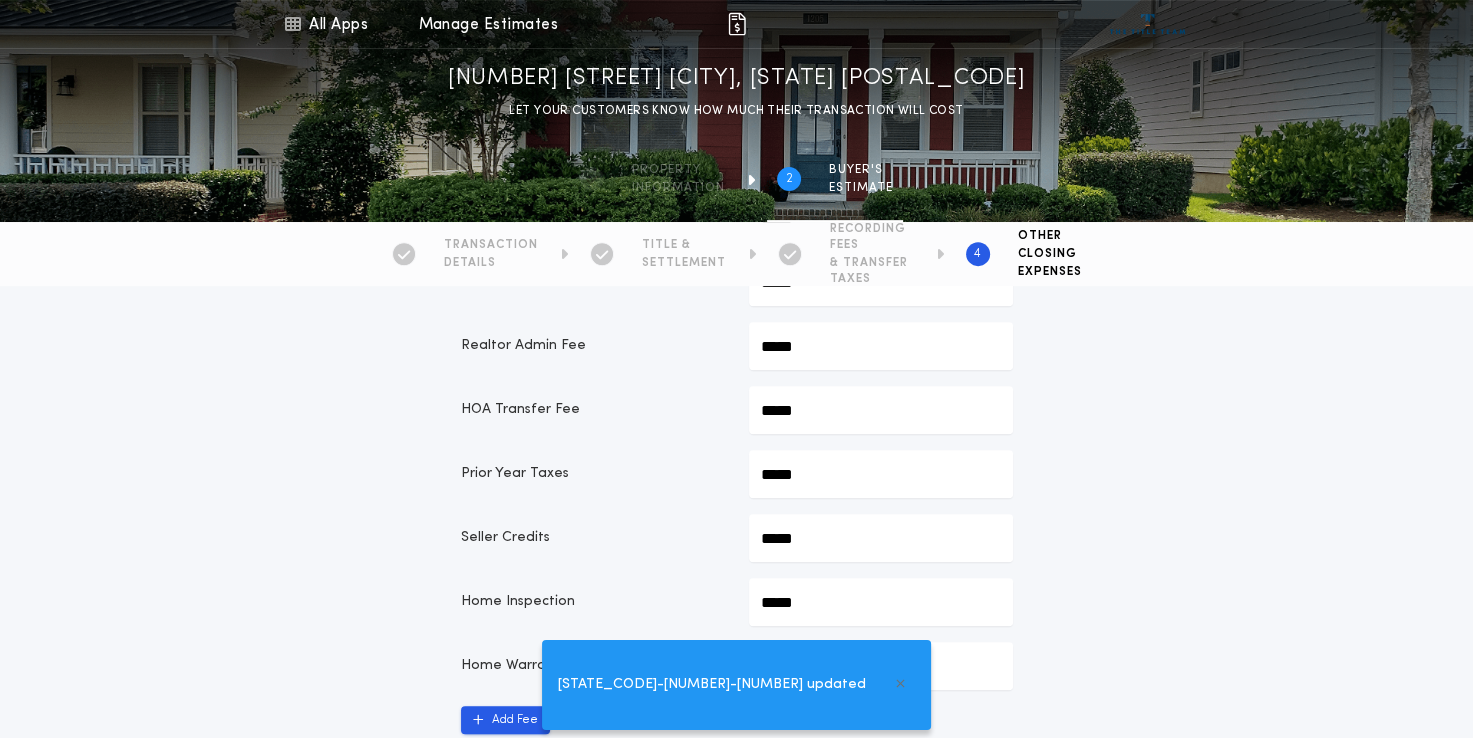 scroll, scrollTop: 1184, scrollLeft: 0, axis: vertical 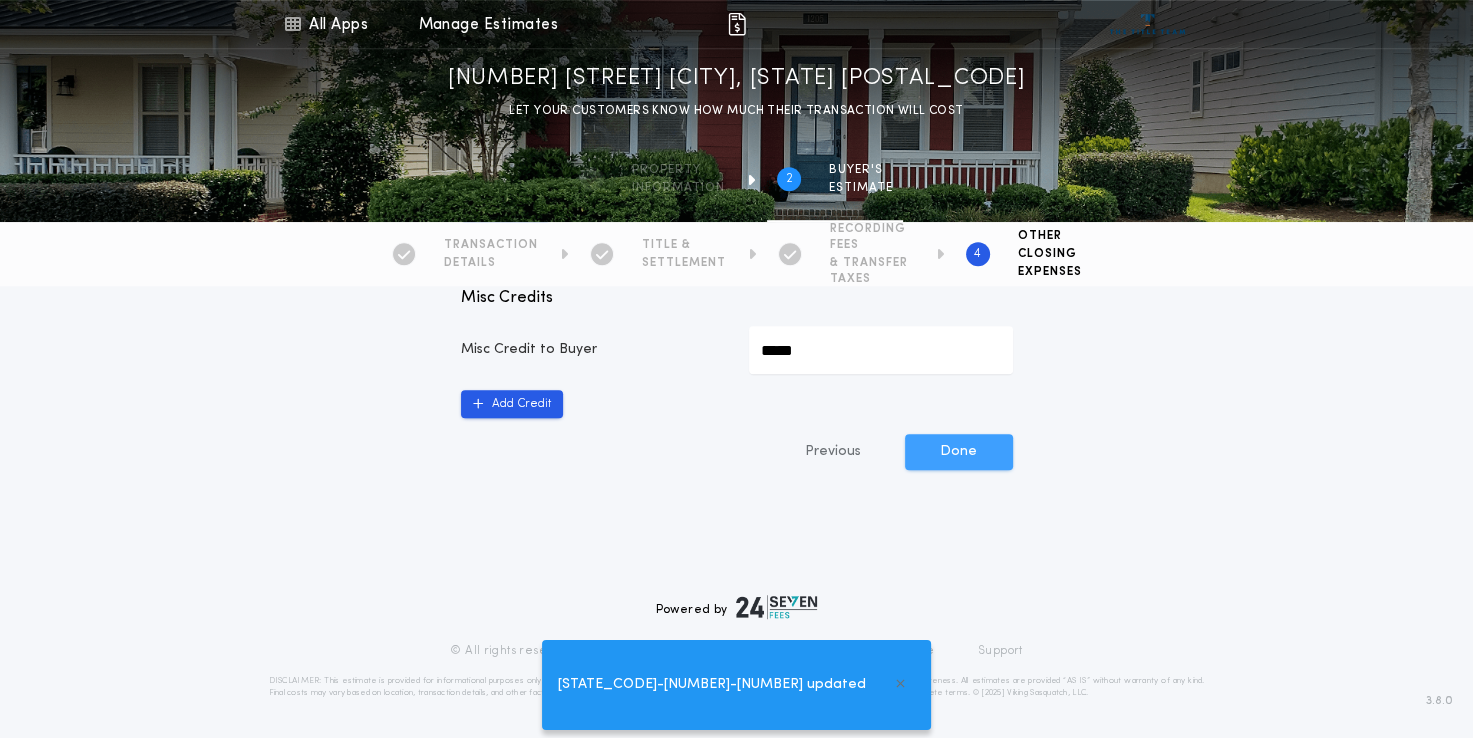 click on "Done" at bounding box center [959, 452] 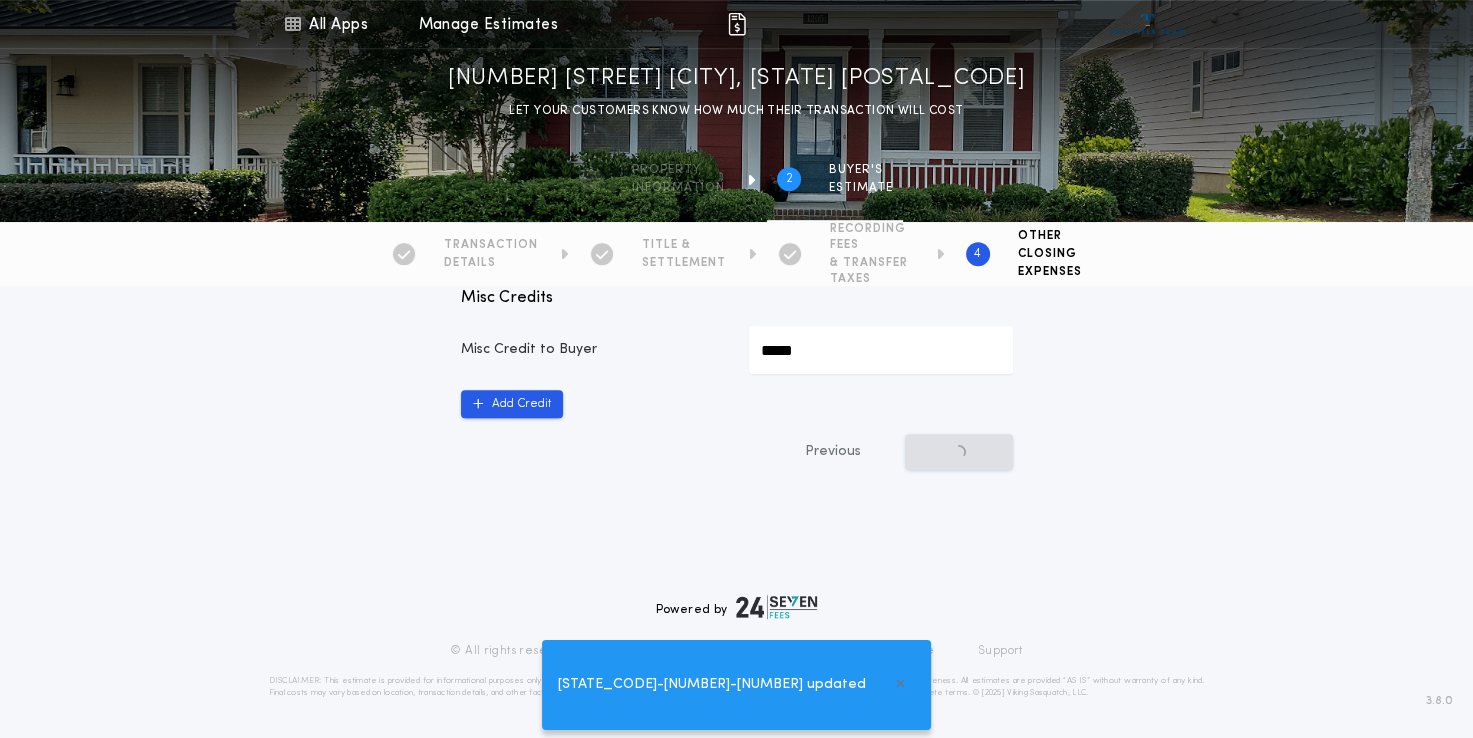 scroll, scrollTop: 0, scrollLeft: 0, axis: both 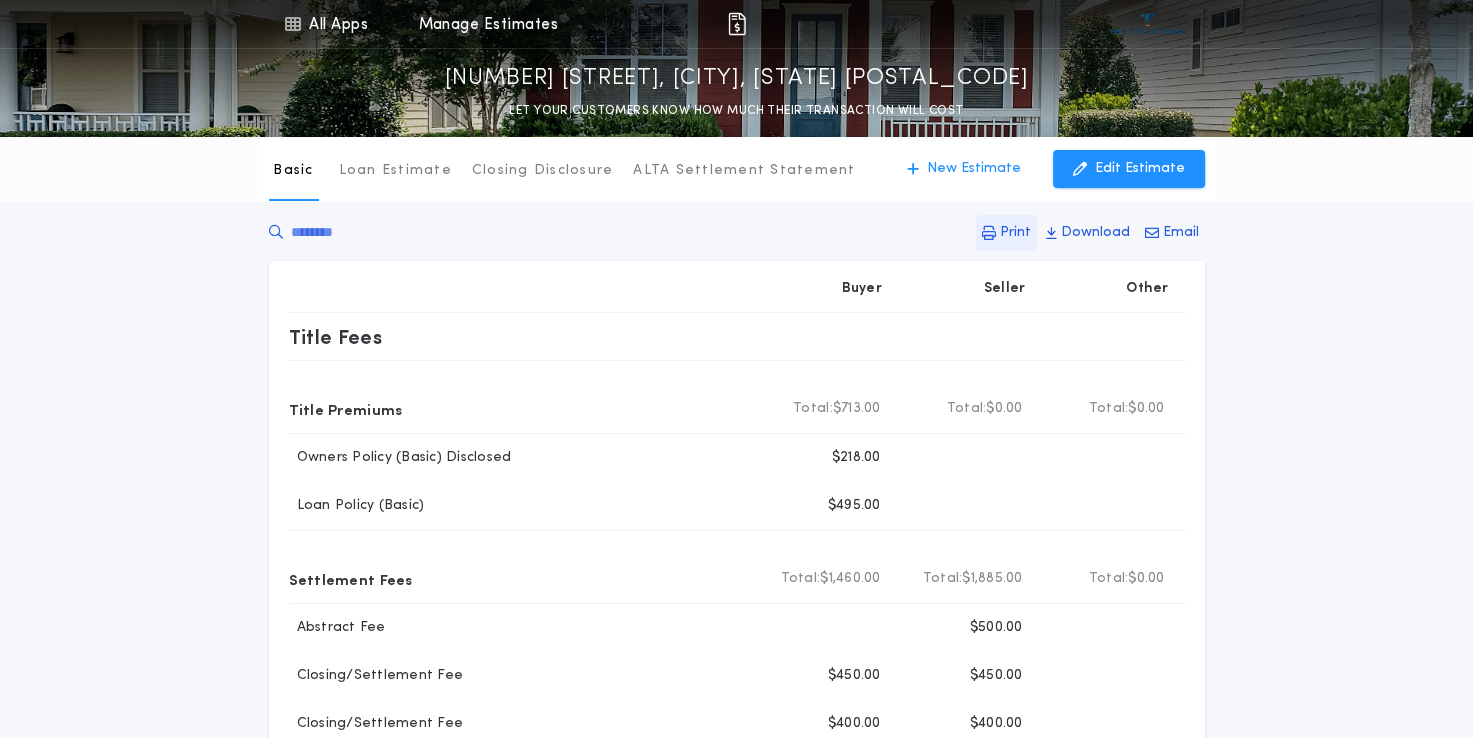 click on "Print" at bounding box center (1015, 233) 